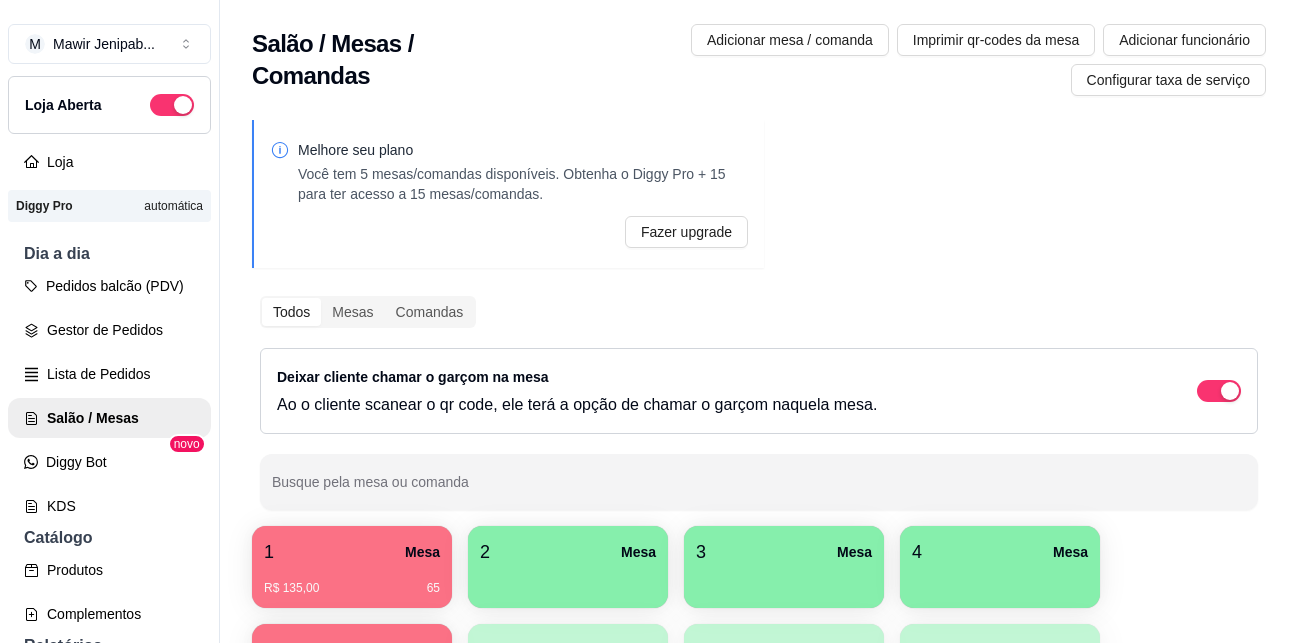 scroll, scrollTop: 0, scrollLeft: 0, axis: both 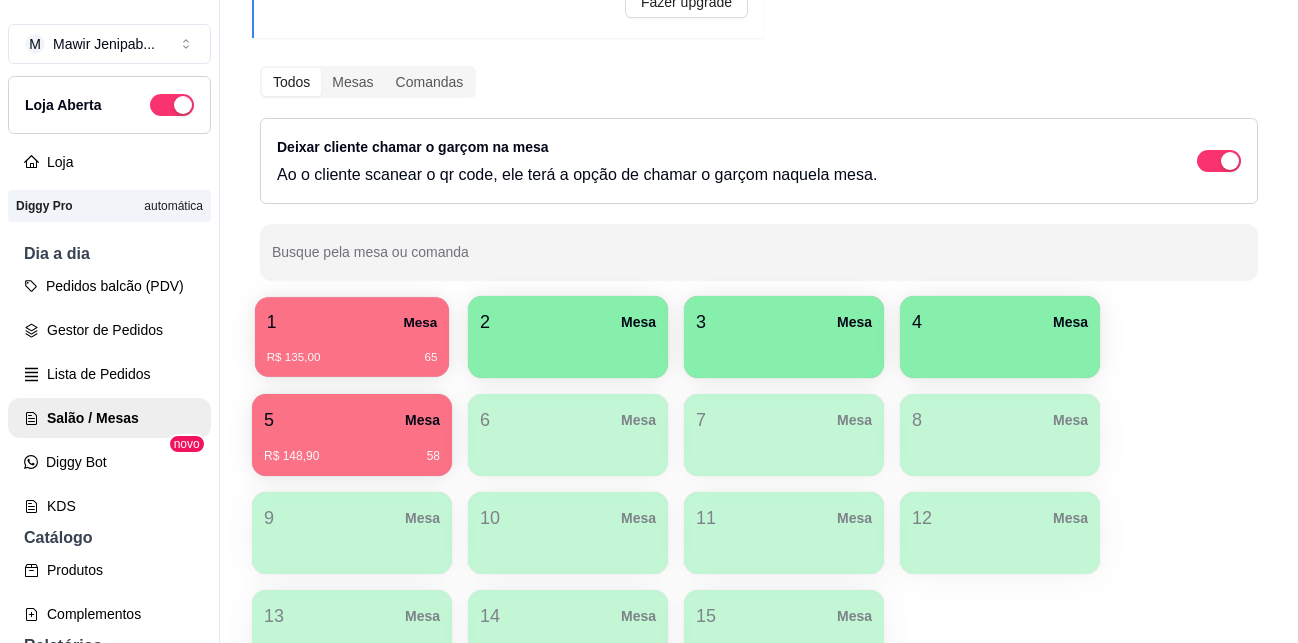 click on "135,00 65" at bounding box center (352, 358) 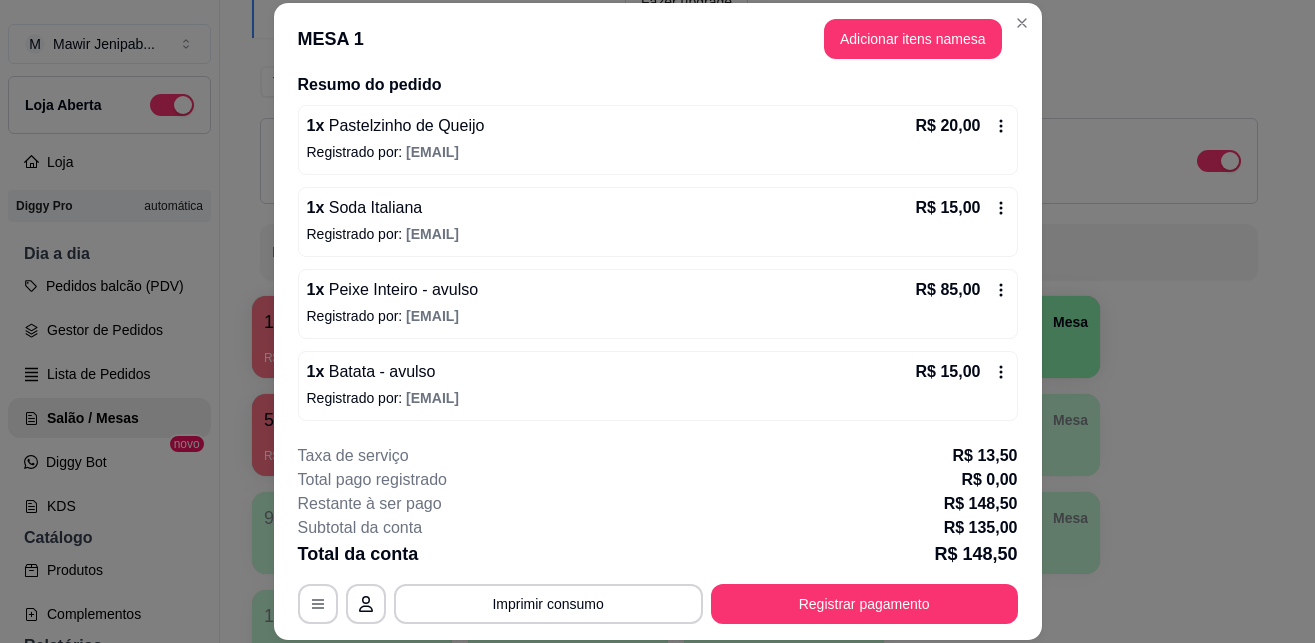 scroll, scrollTop: 160, scrollLeft: 0, axis: vertical 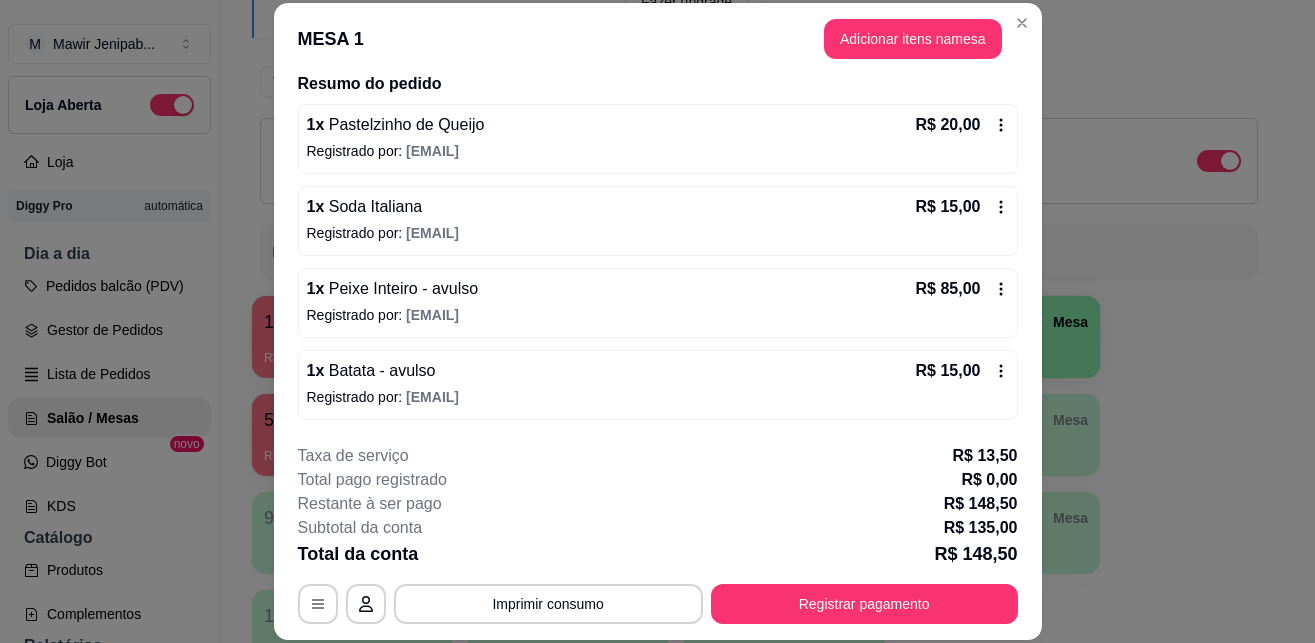 click 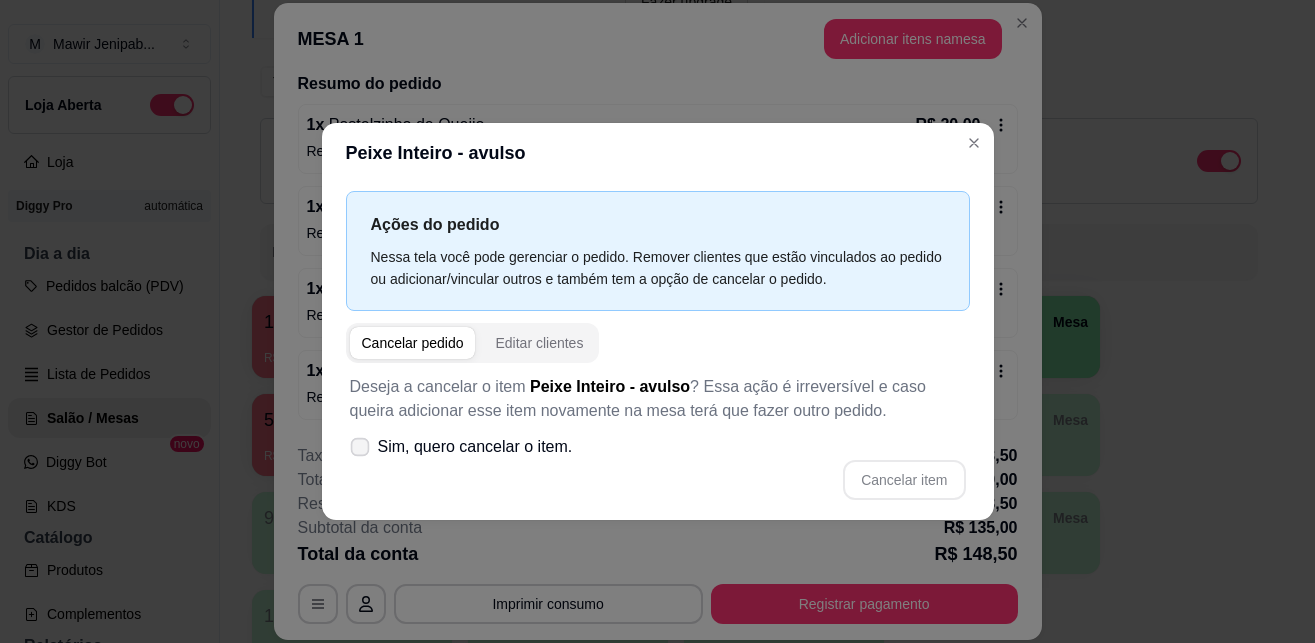 click 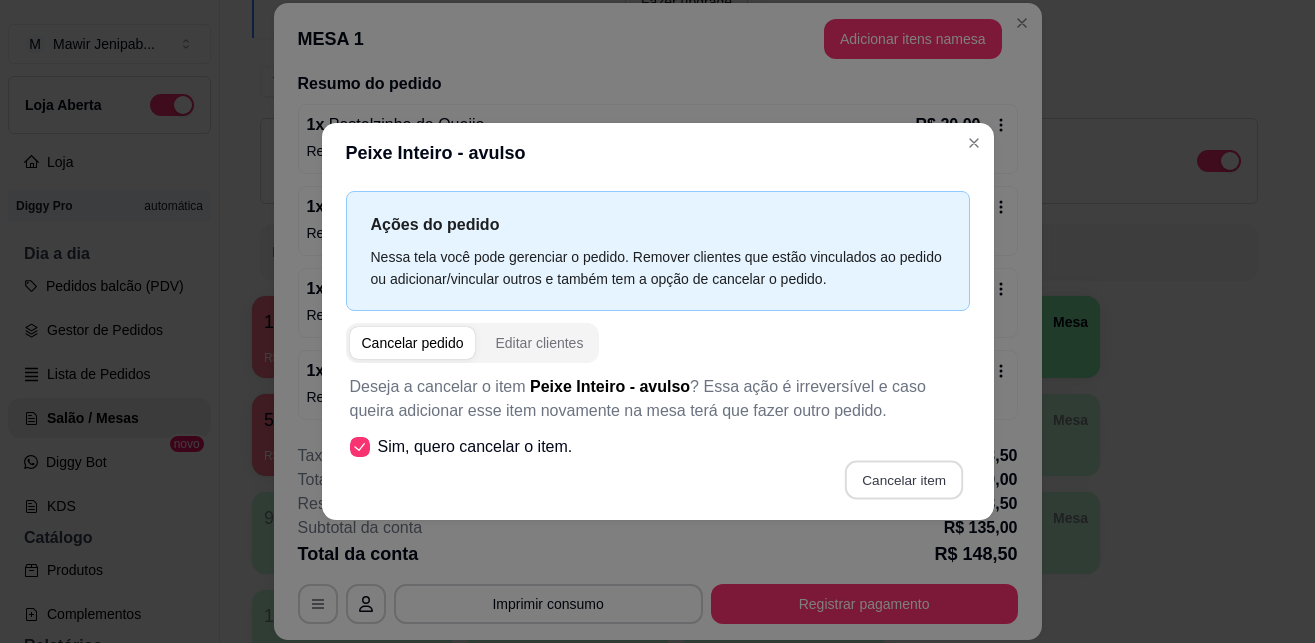 click on "Cancelar item" at bounding box center [904, 479] 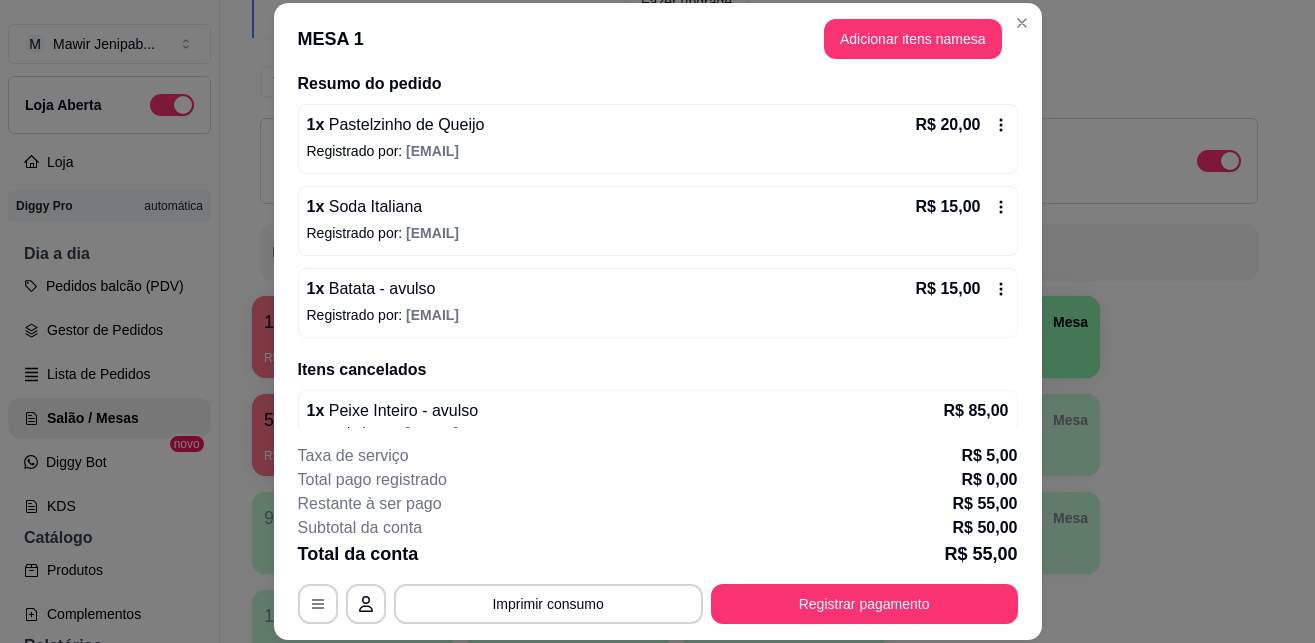 scroll, scrollTop: 192, scrollLeft: 0, axis: vertical 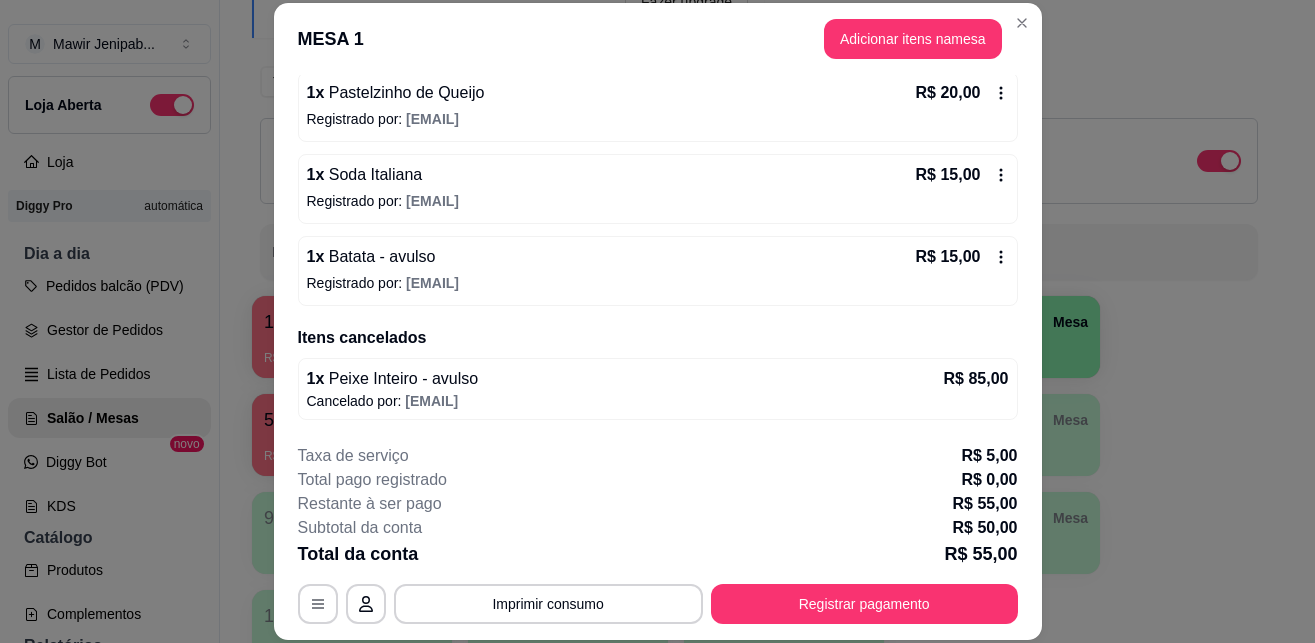 click 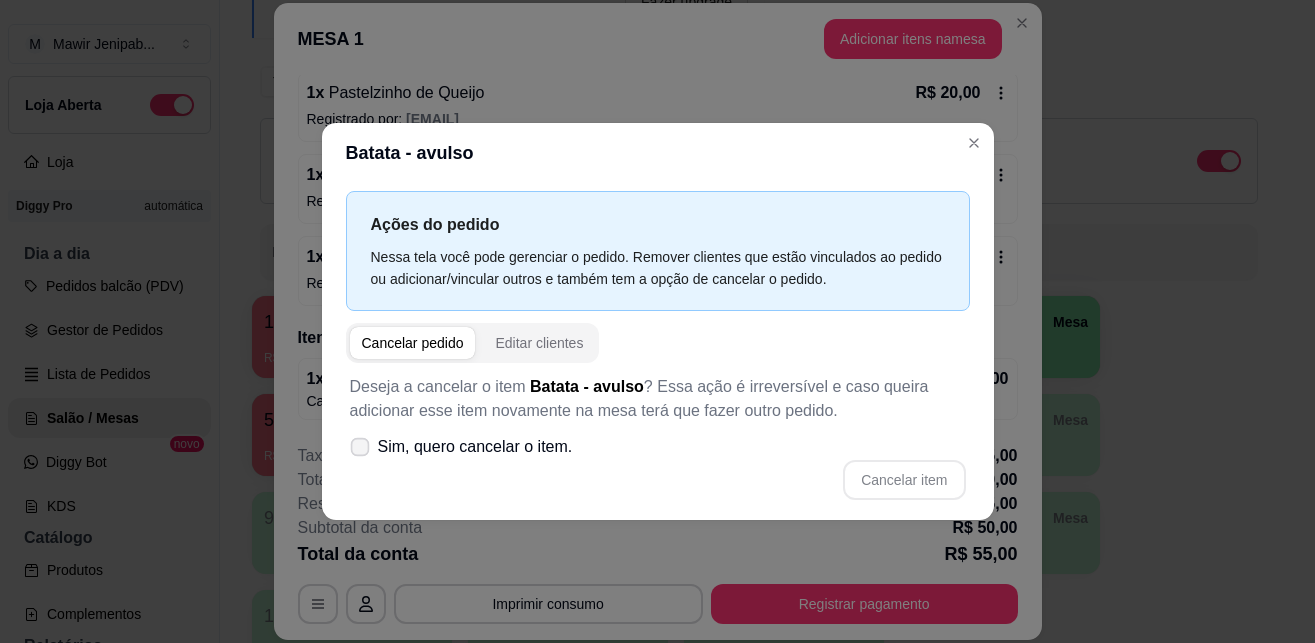 click 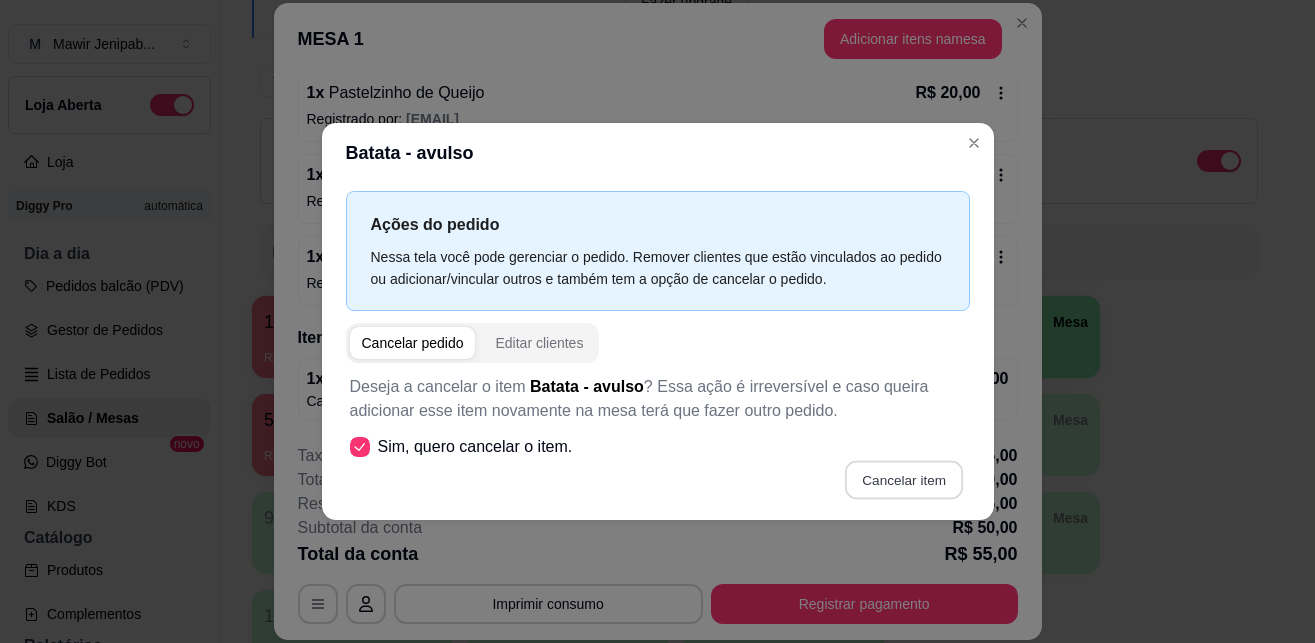 click on "Cancelar item" at bounding box center (904, 479) 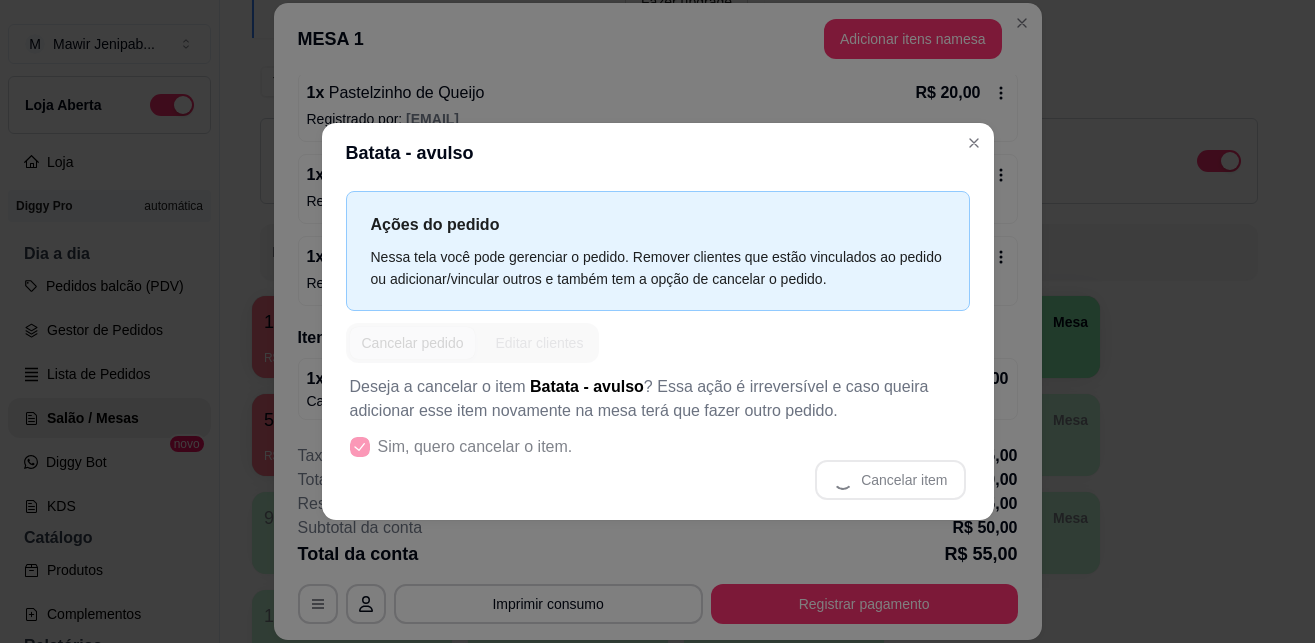 scroll, scrollTop: 184, scrollLeft: 0, axis: vertical 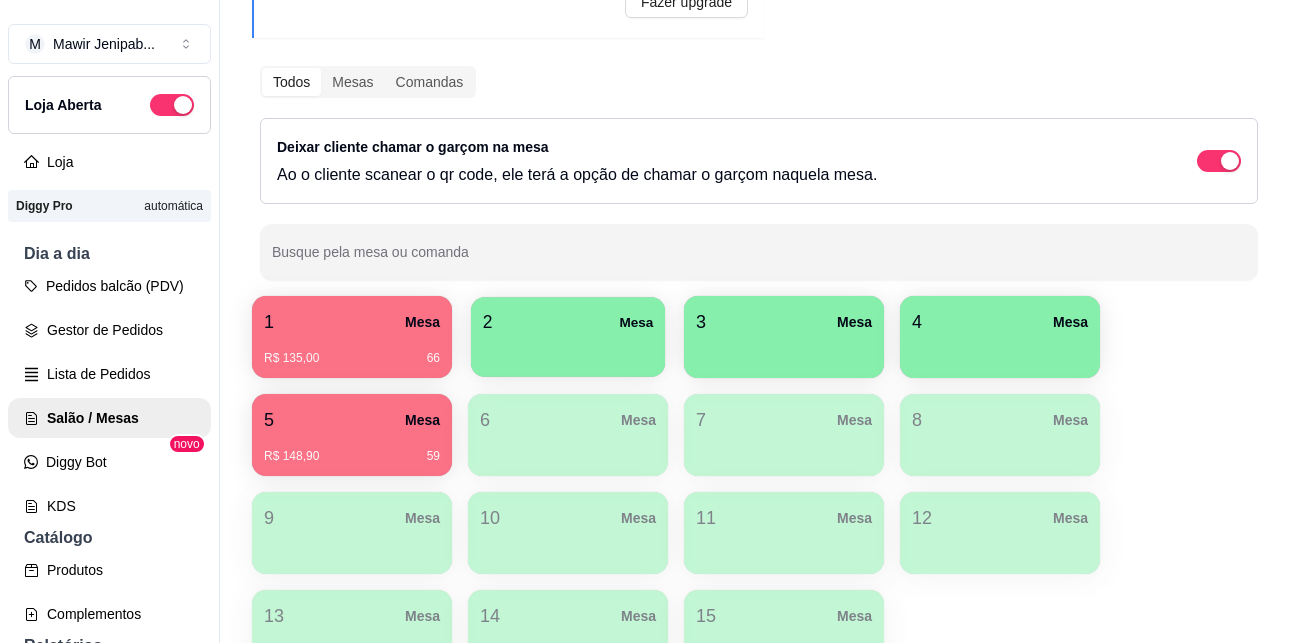 click at bounding box center [568, 350] 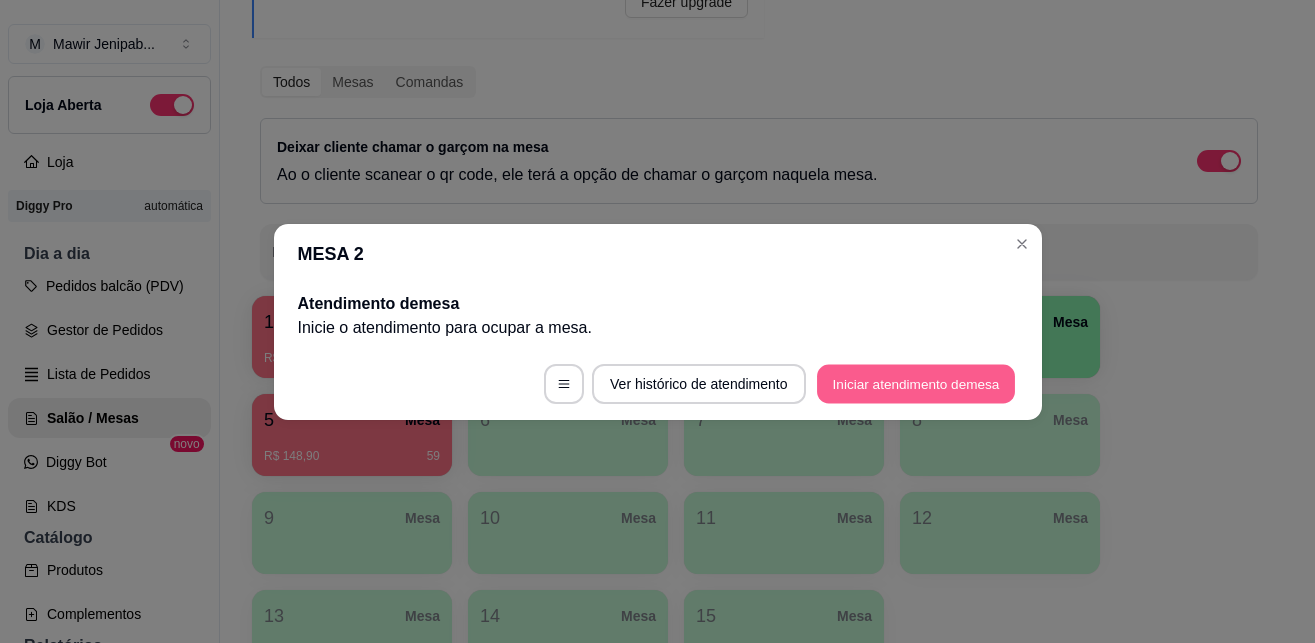 click on "Iniciar atendimento de  mesa" at bounding box center [916, 383] 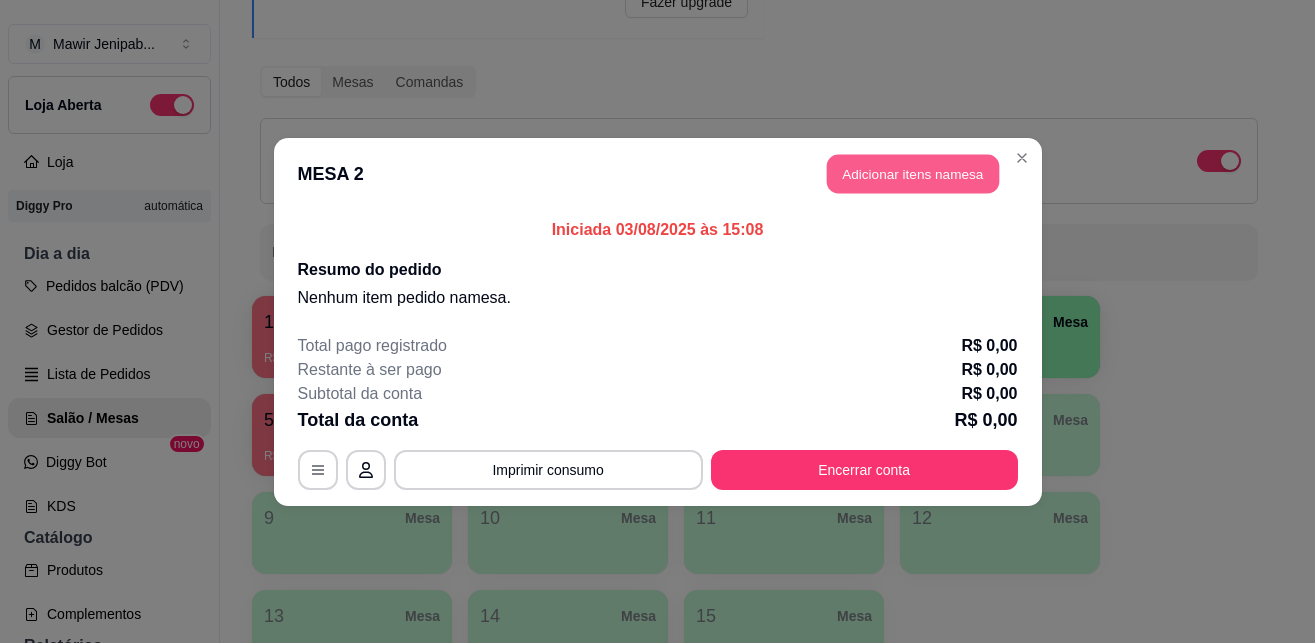 click on "Adicionar itens na  mesa" at bounding box center (913, 173) 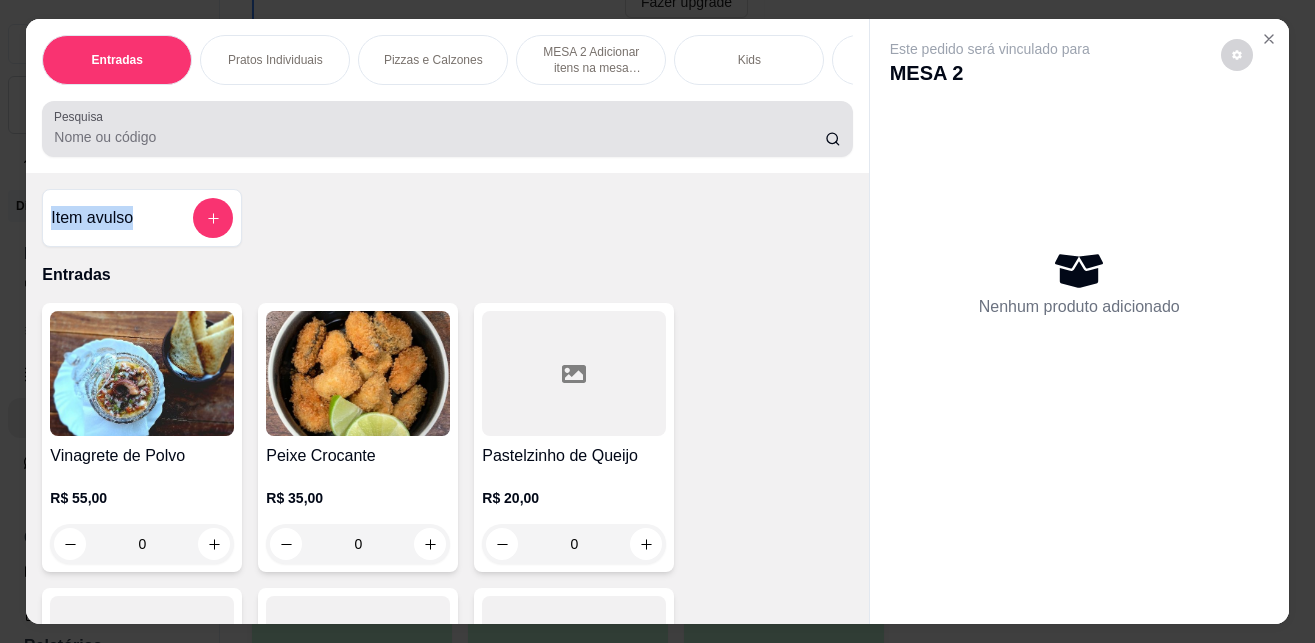 drag, startPoint x: 425, startPoint y: 134, endPoint x: 142, endPoint y: 259, distance: 309.3768 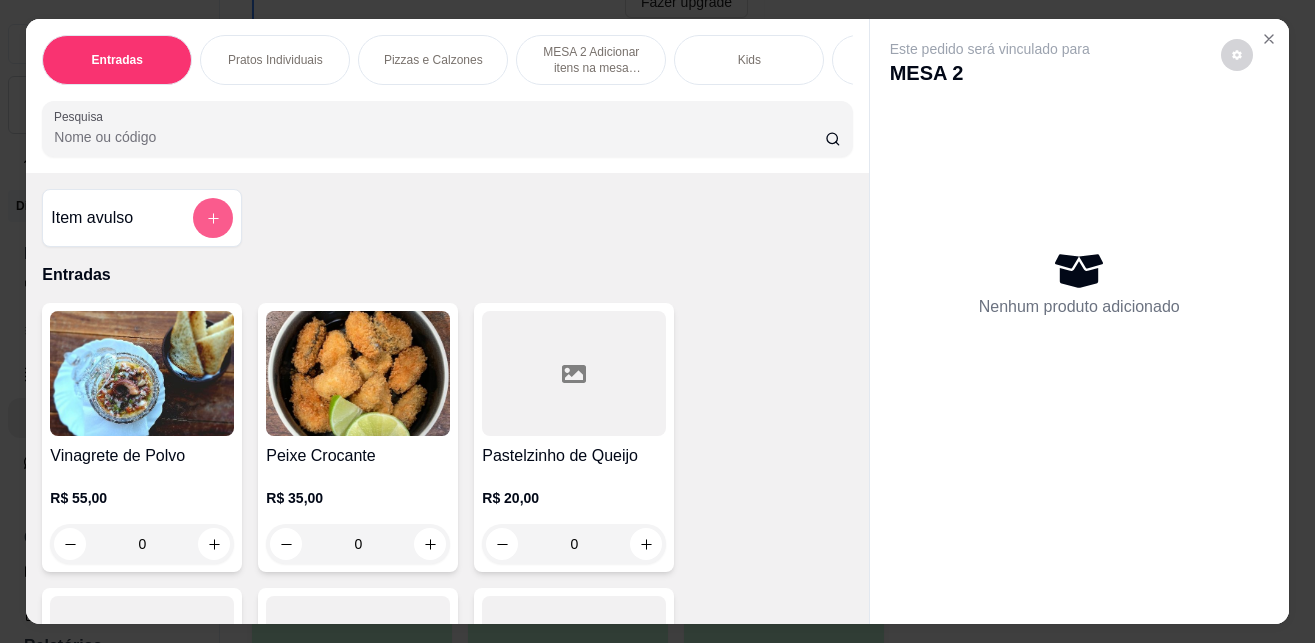click 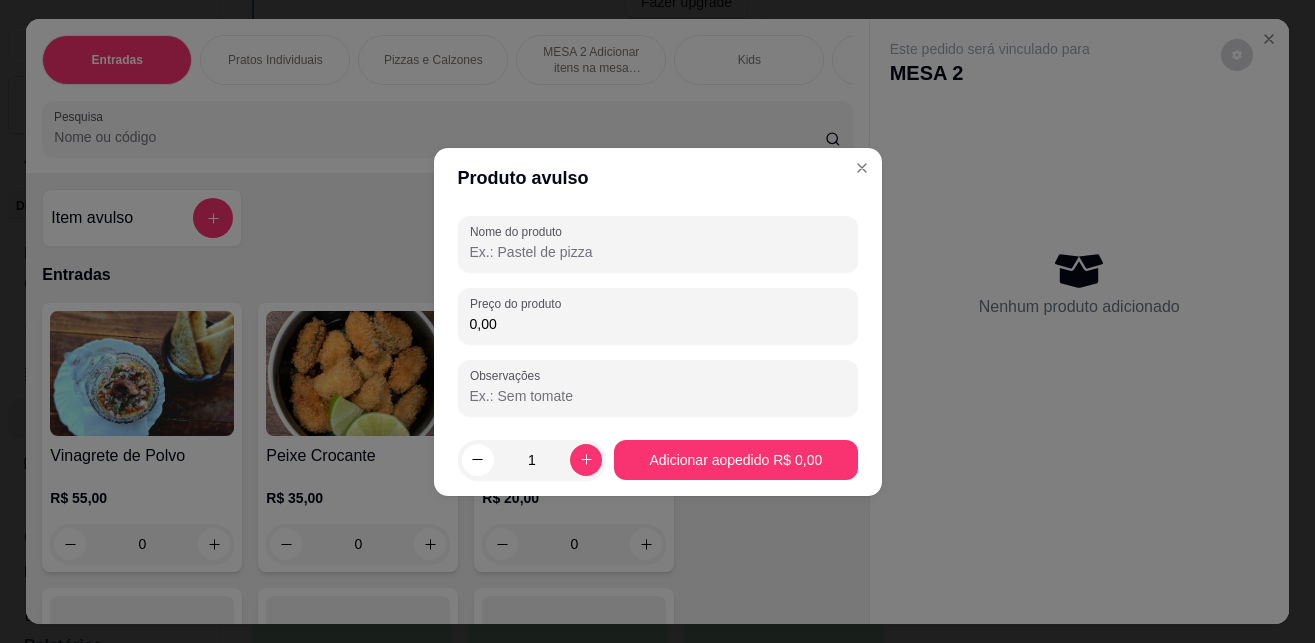click on "Nome do produto" at bounding box center [658, 252] 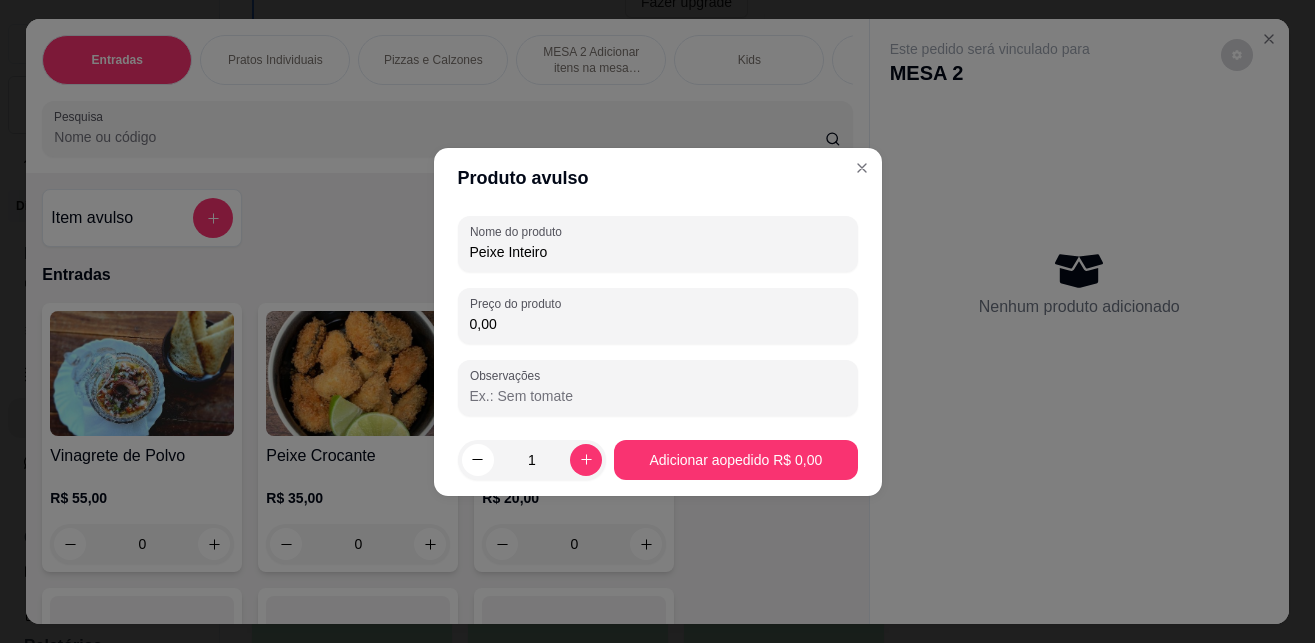 type on "Peixe Inteiro" 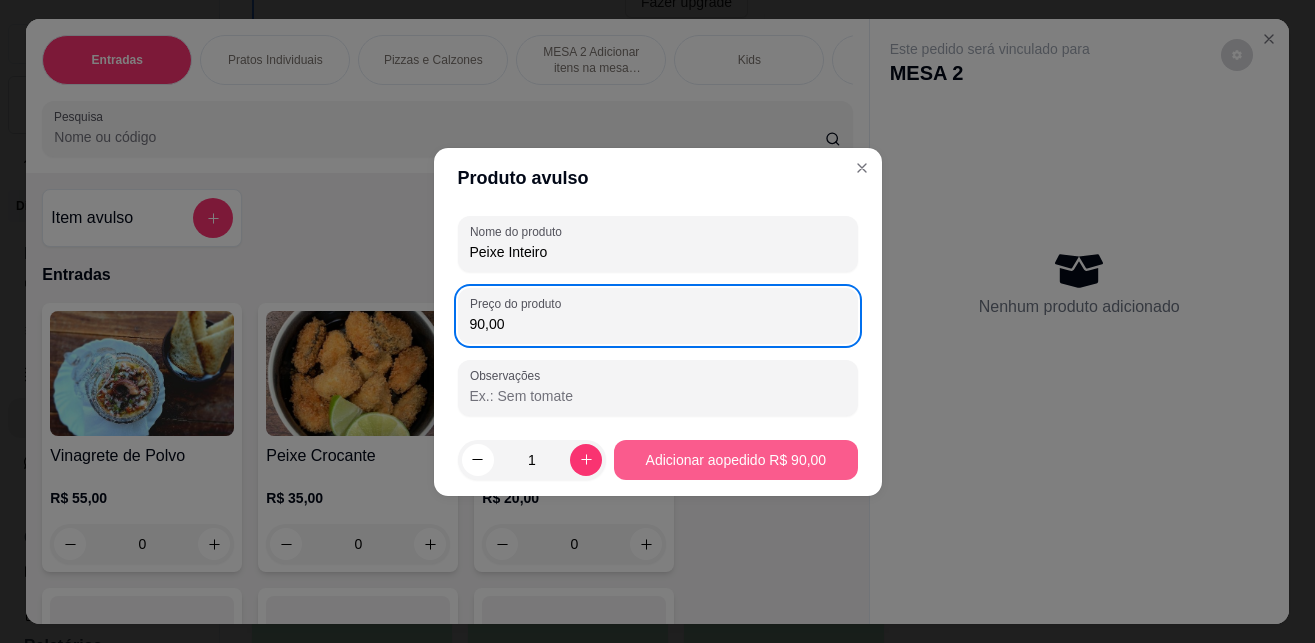 type on "90,00" 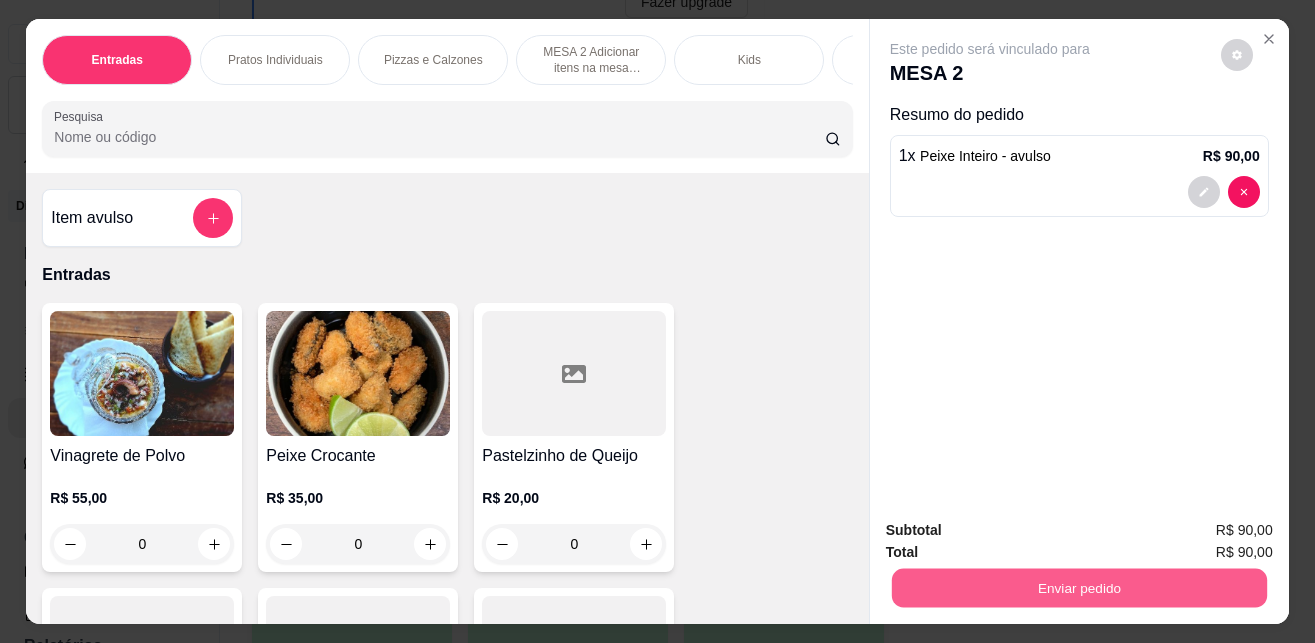 click on "Enviar pedido" at bounding box center [1078, 587] 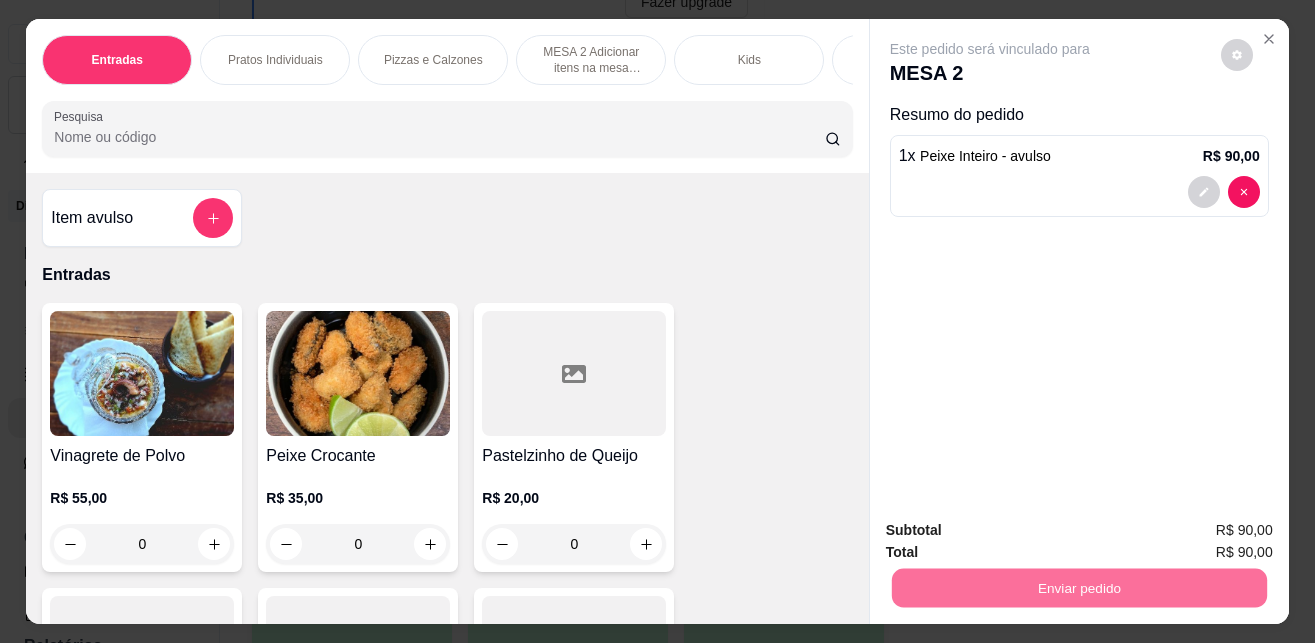 click on "Não registrar e enviar pedido" at bounding box center (1012, 529) 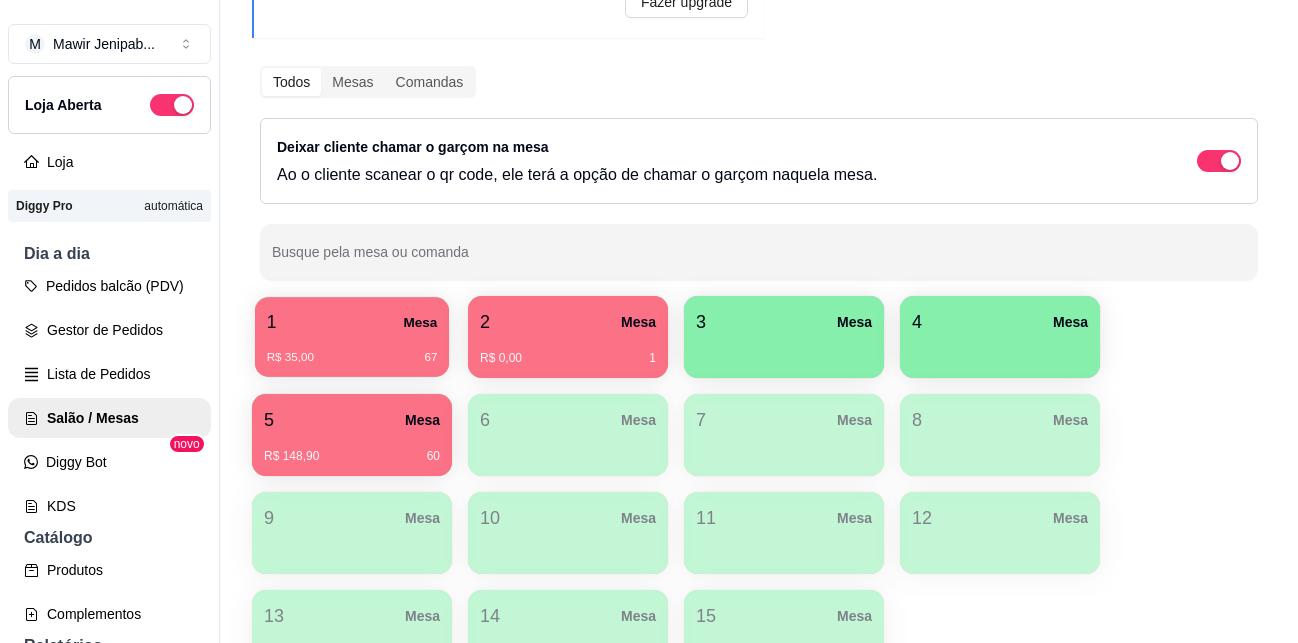click on "1 Mesa" at bounding box center [352, 322] 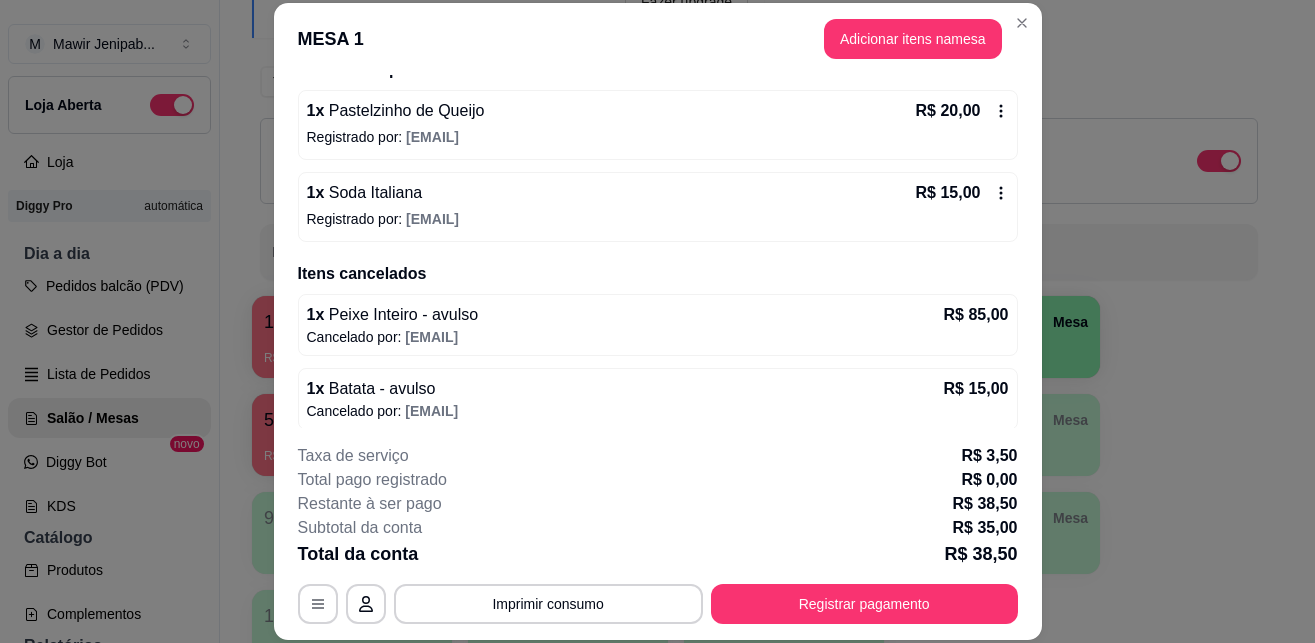 scroll, scrollTop: 184, scrollLeft: 0, axis: vertical 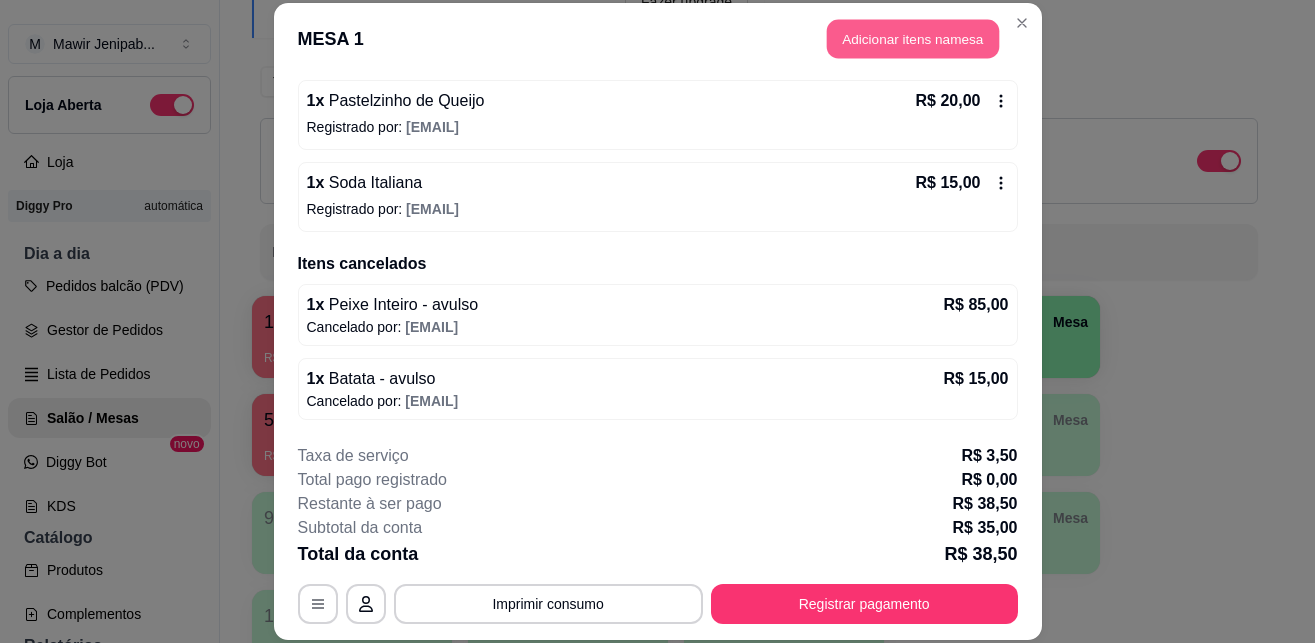 click on "Adicionar itens na  mesa" at bounding box center [913, 39] 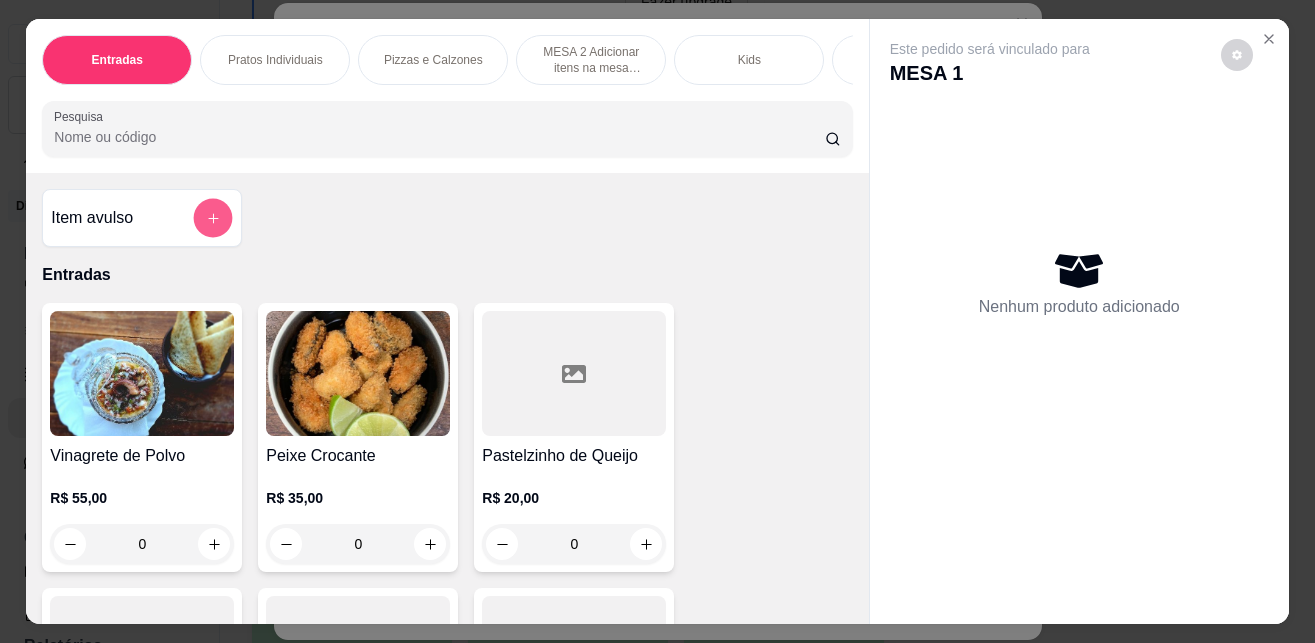 click 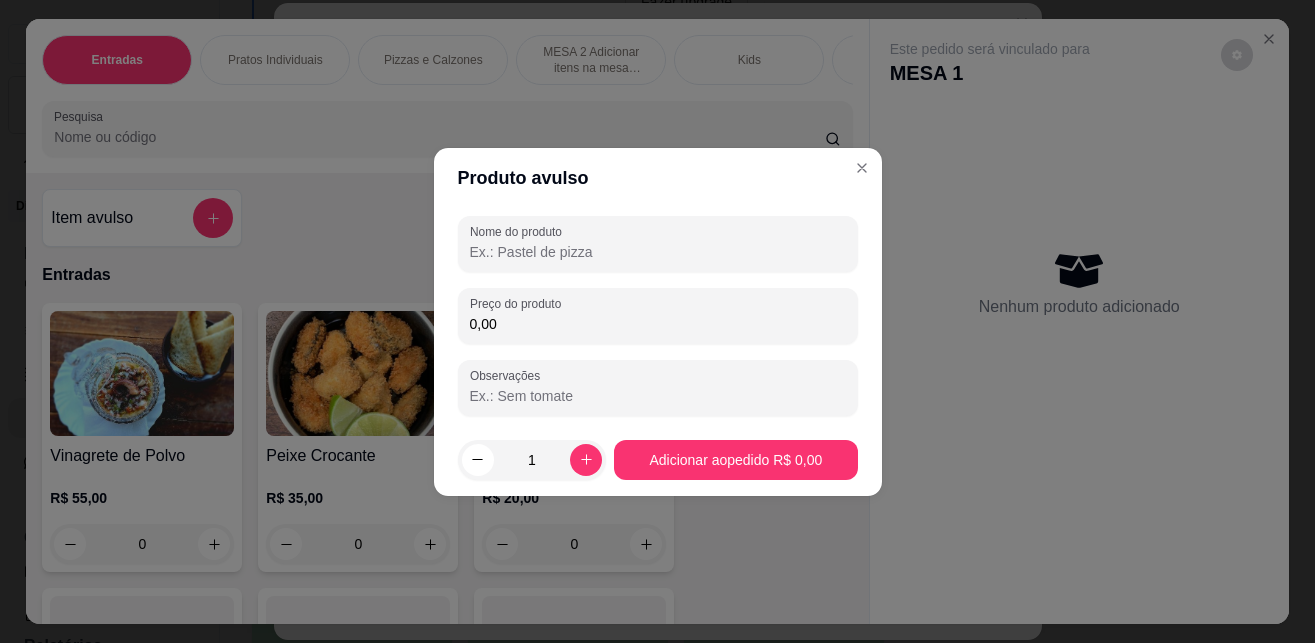 click on "Nome do produto" at bounding box center (658, 252) 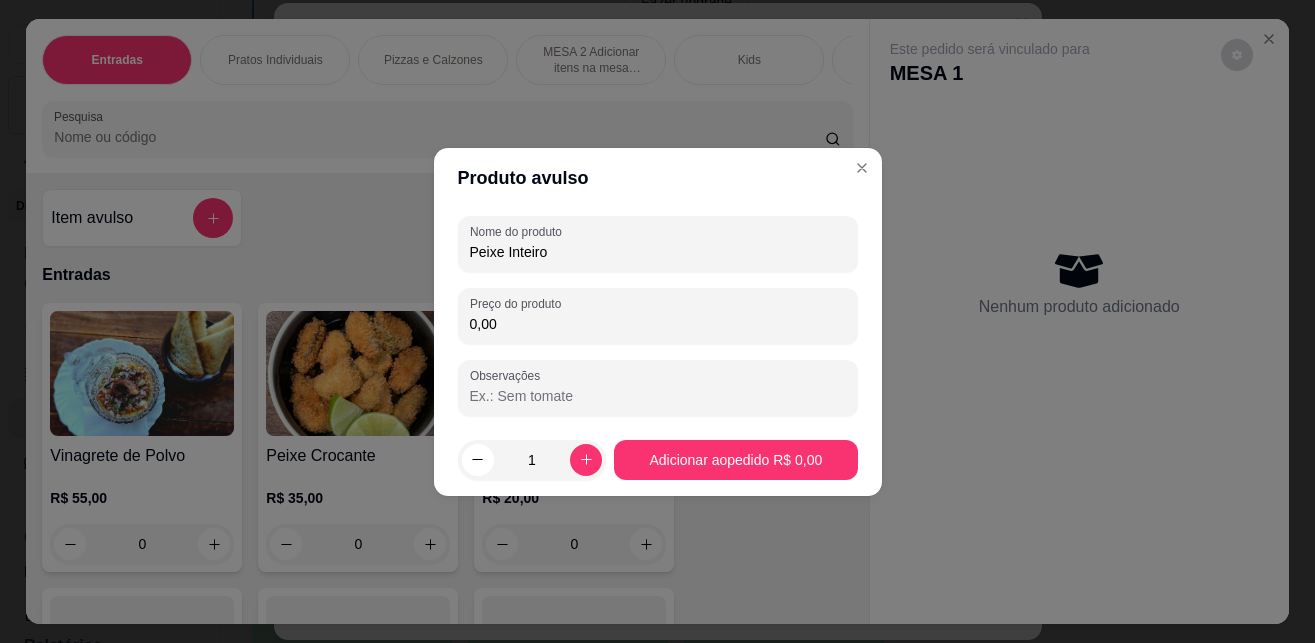 type on "Peixe Inteiro" 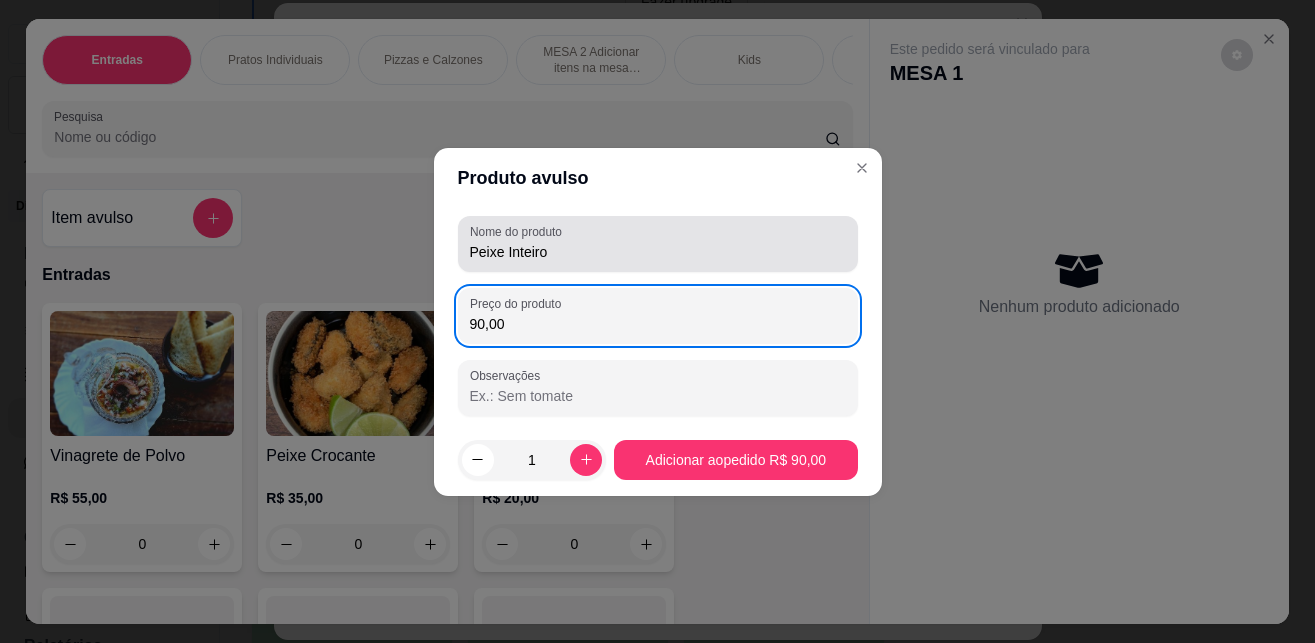 type on "90,00" 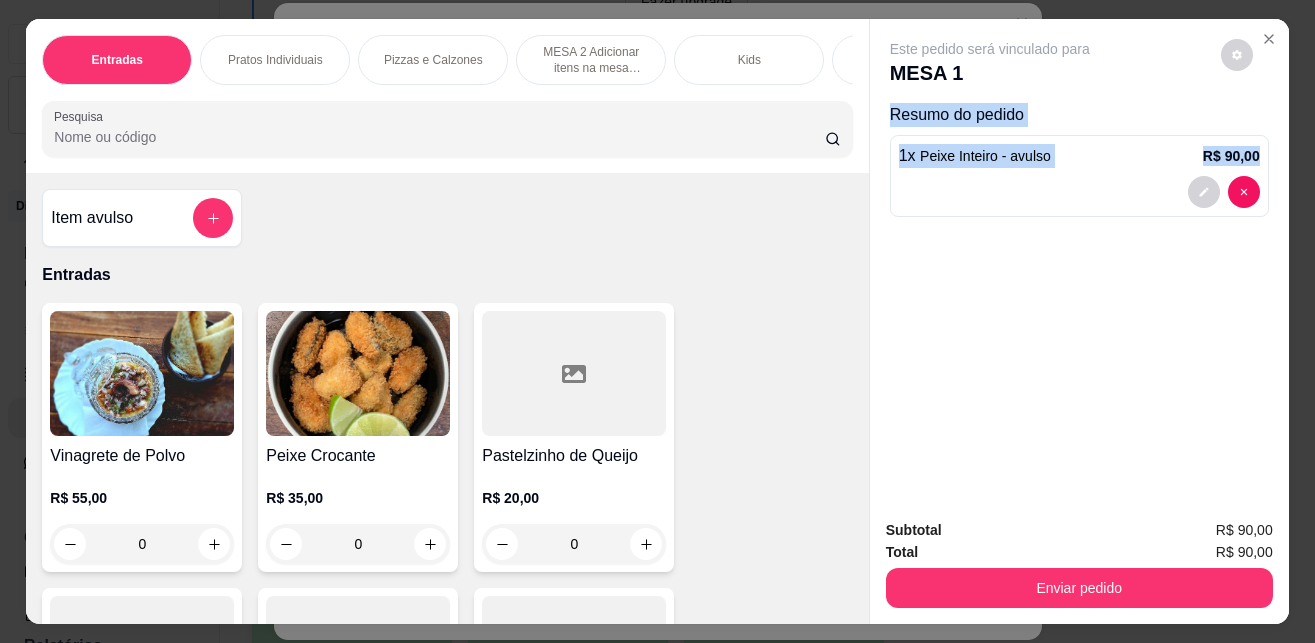 drag, startPoint x: 713, startPoint y: 463, endPoint x: 1059, endPoint y: 247, distance: 407.88724 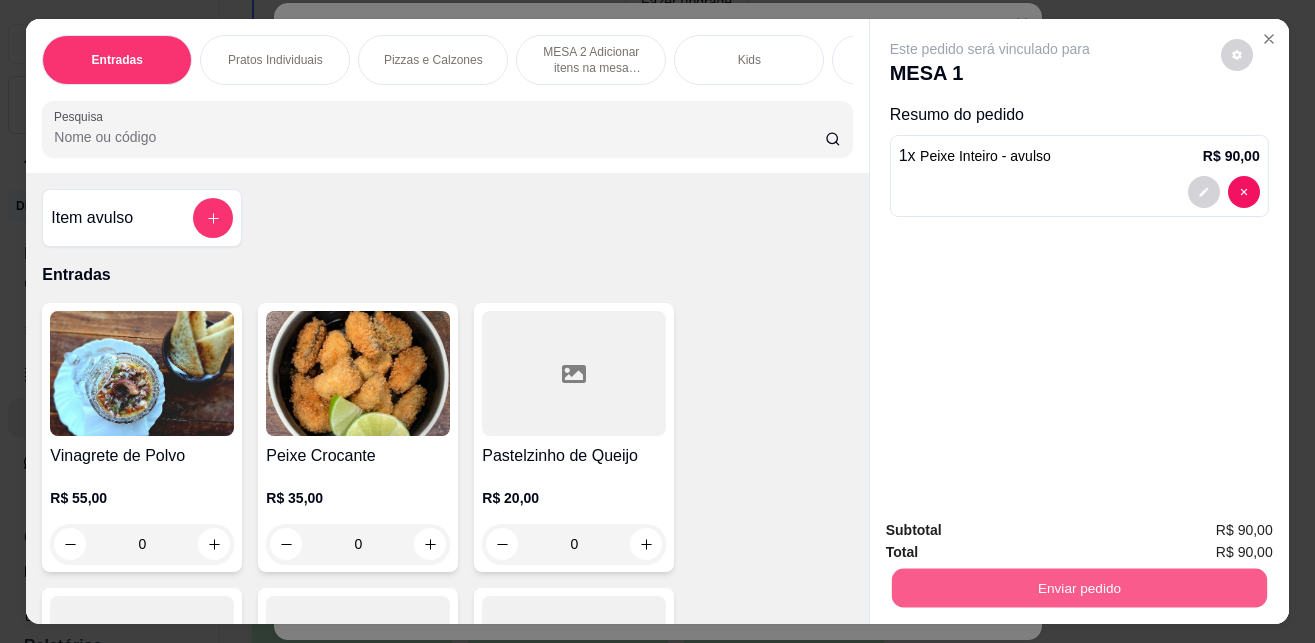 click on "Enviar pedido" at bounding box center [1078, 587] 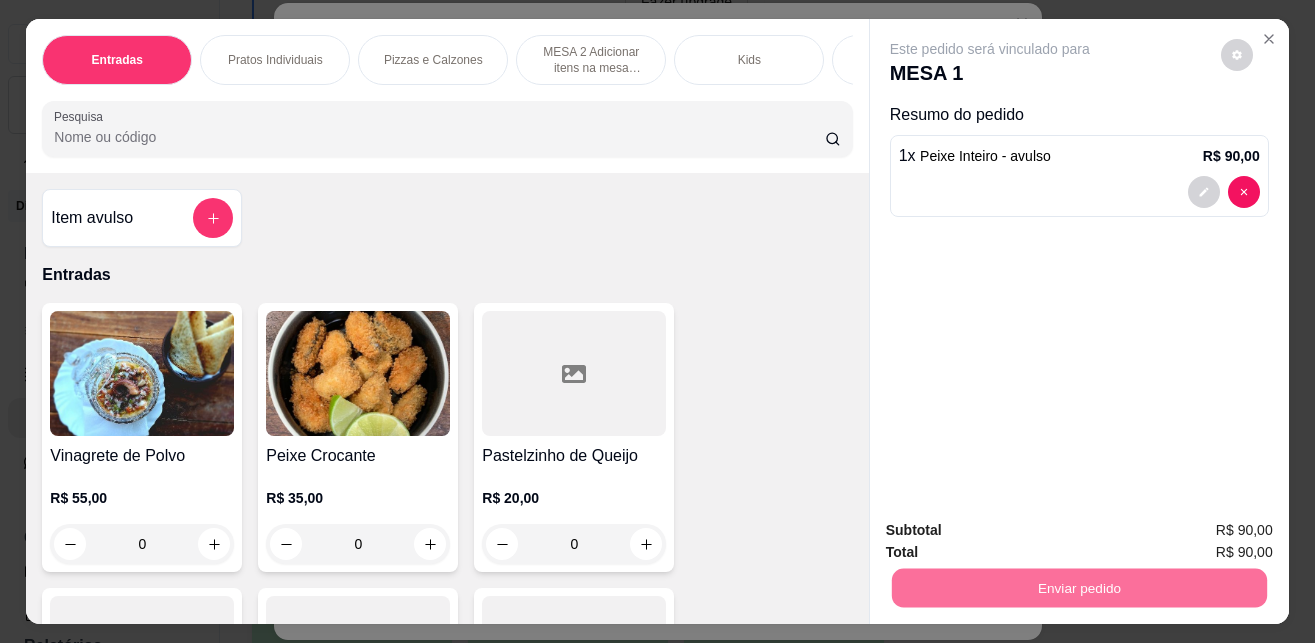 click on "Não registrar e enviar pedido" at bounding box center [1012, 529] 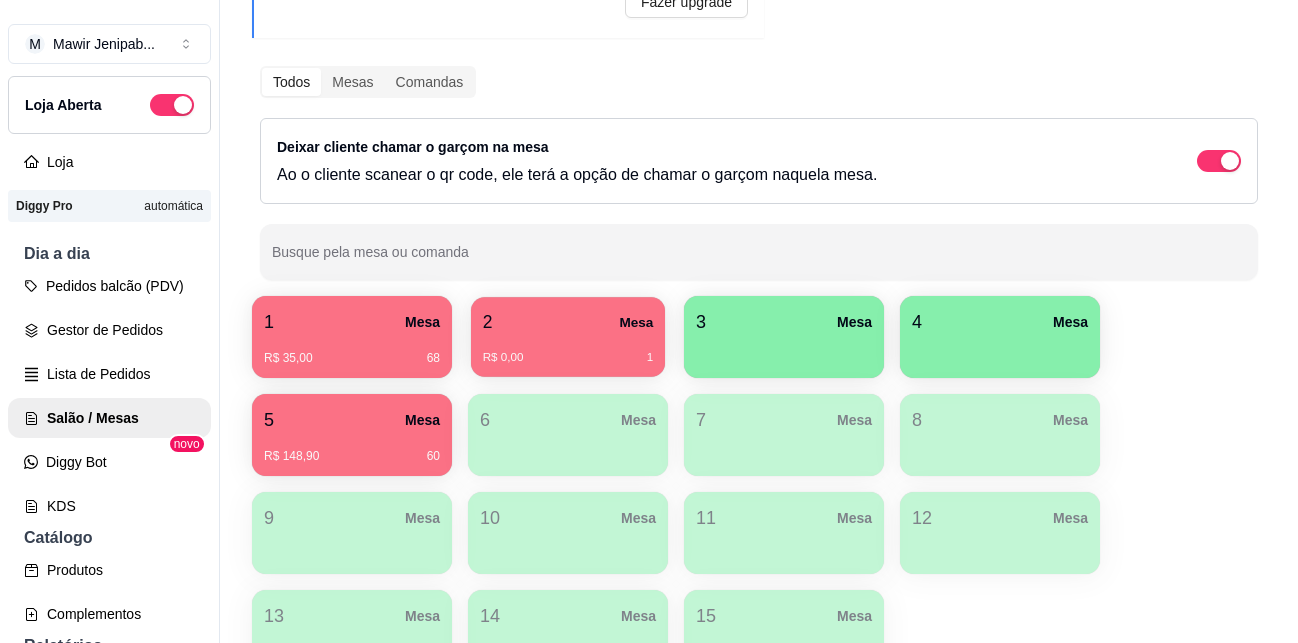 click on "R$ 0,00 1" at bounding box center (568, 358) 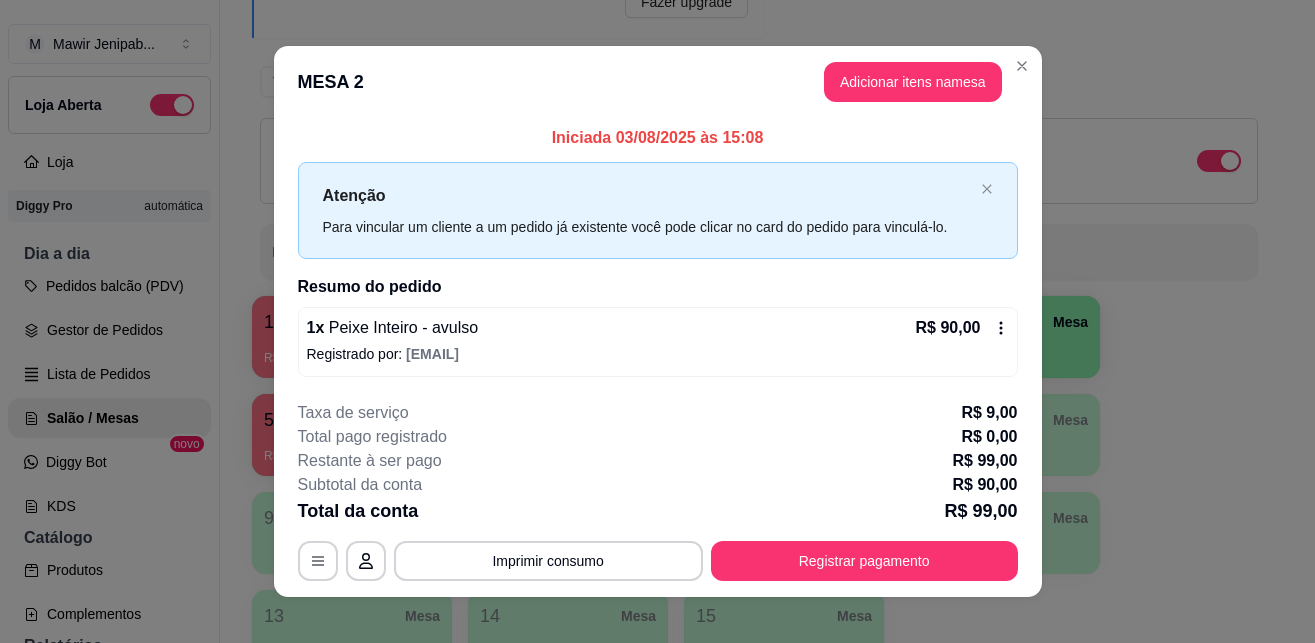click 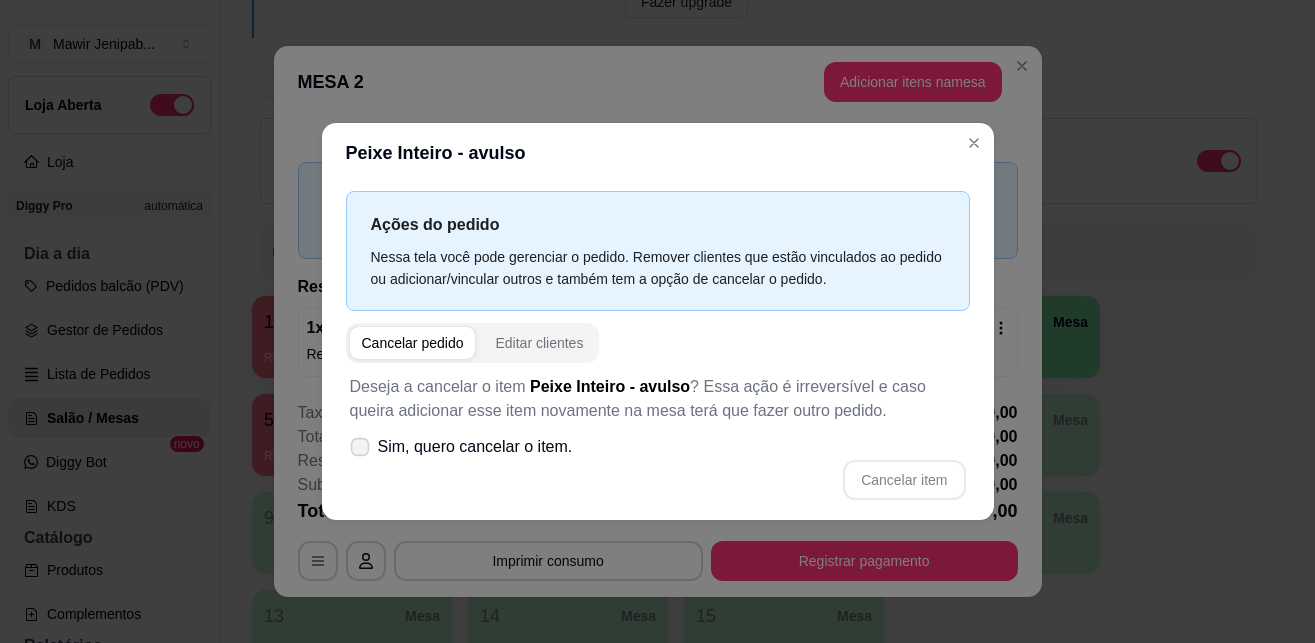 click 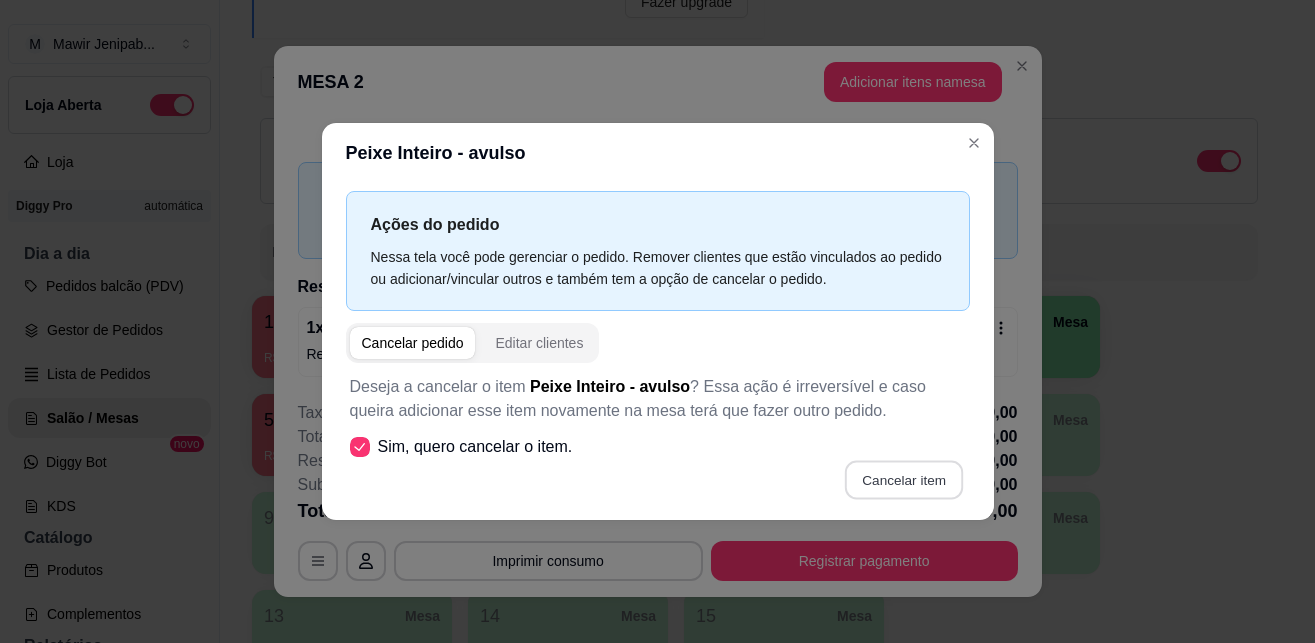 click on "Cancelar item" at bounding box center [904, 479] 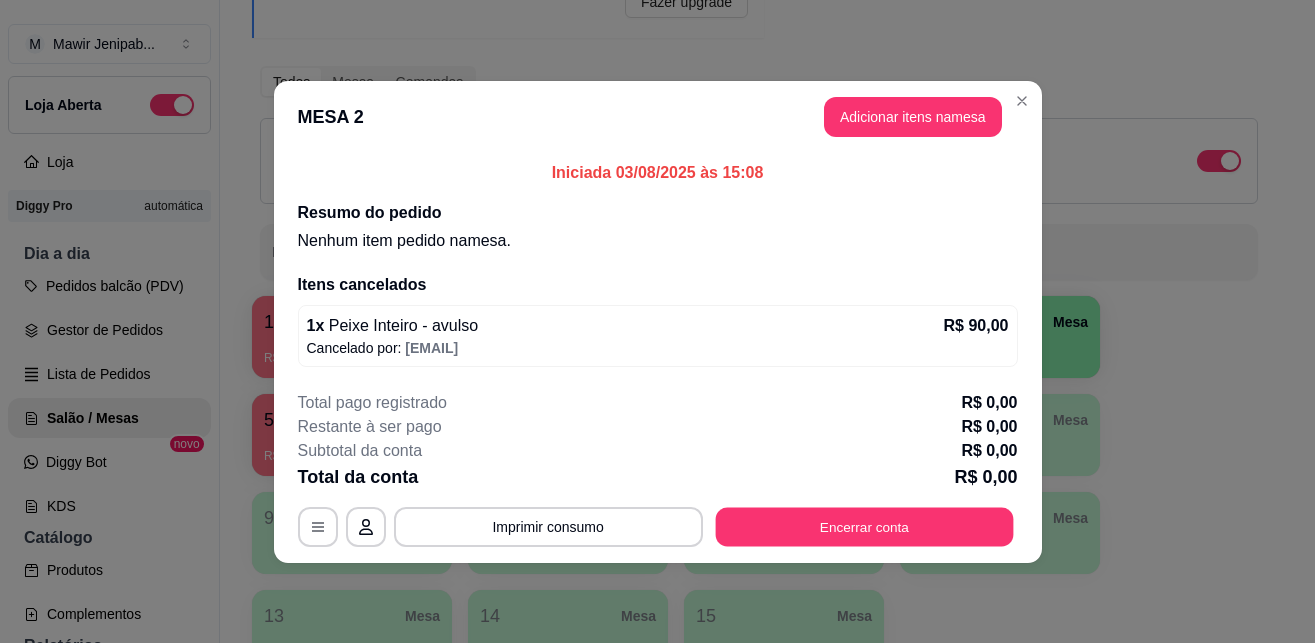 click on "Encerrar conta" at bounding box center [864, 526] 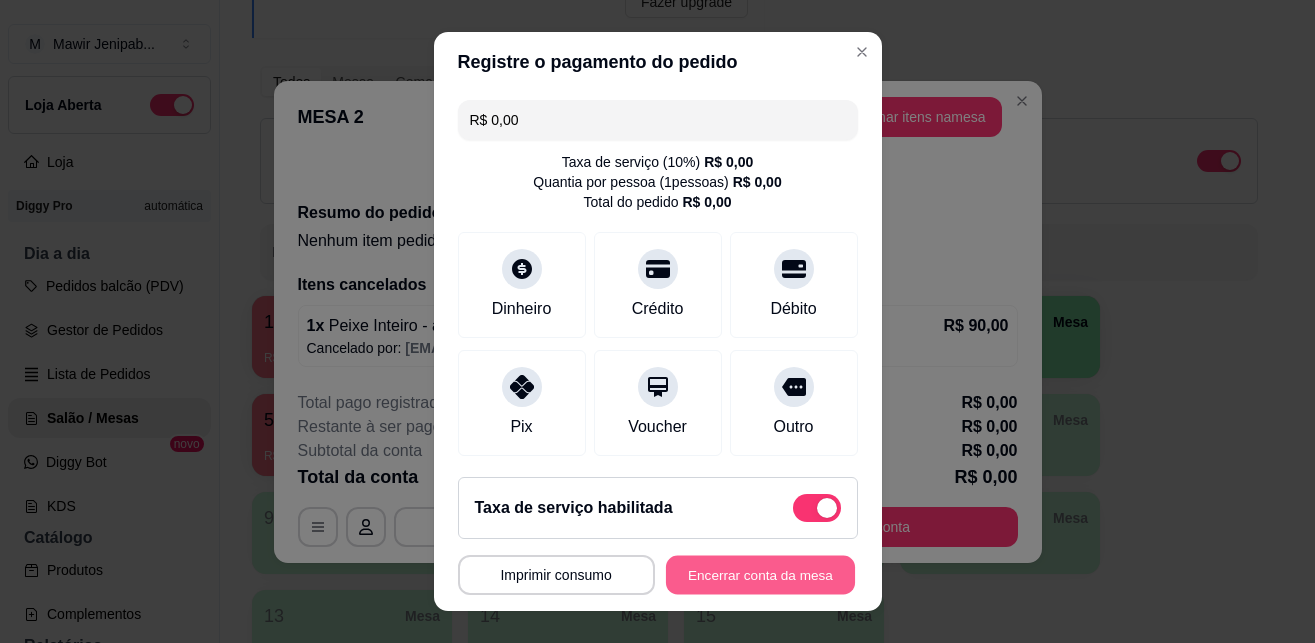 click on "Encerrar conta da mesa" at bounding box center [760, 574] 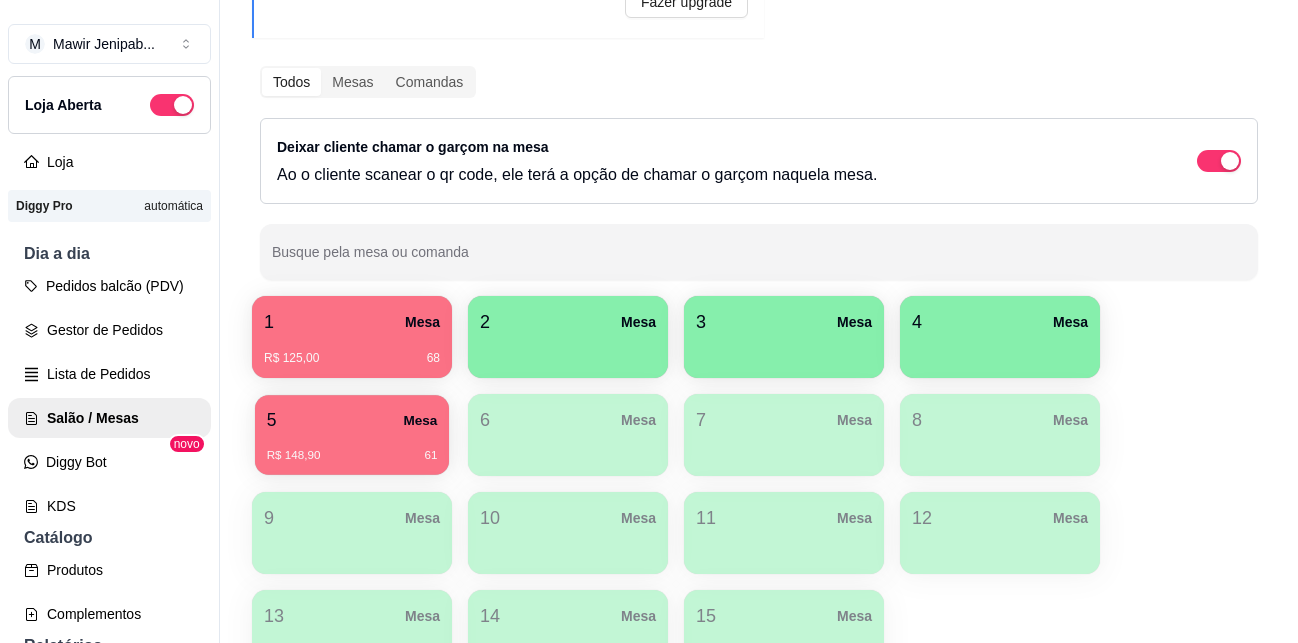 click on "5 Mesa R$ 148,90 61" at bounding box center [352, 435] 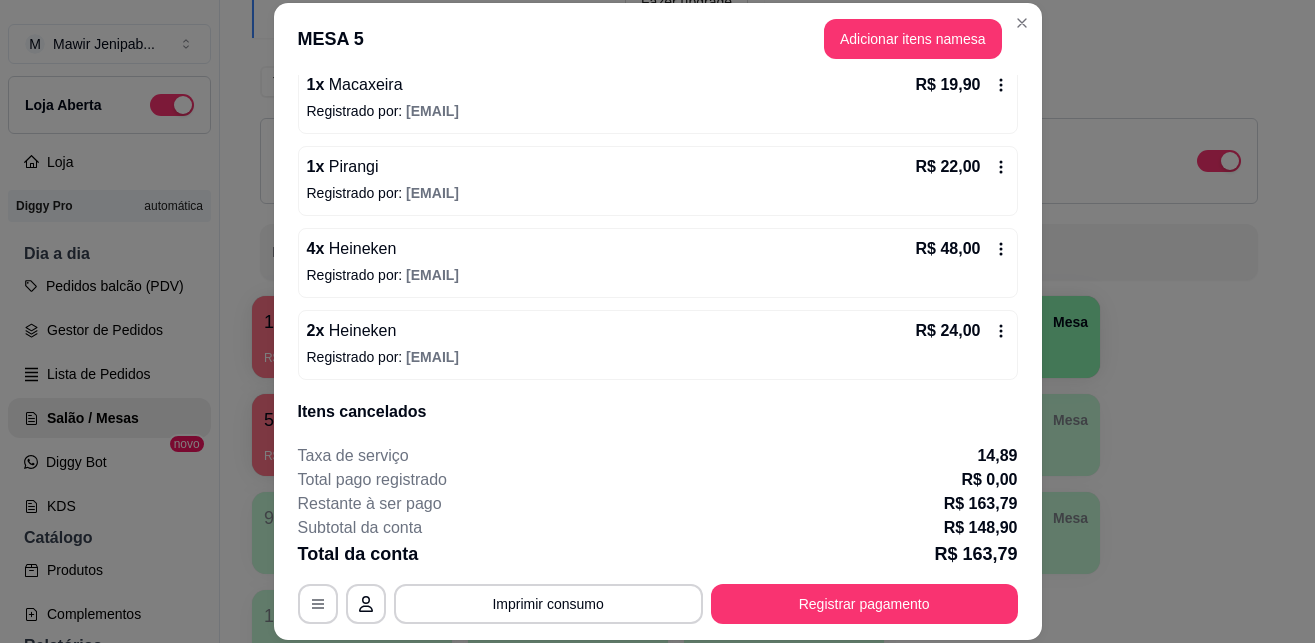 scroll, scrollTop: 314, scrollLeft: 0, axis: vertical 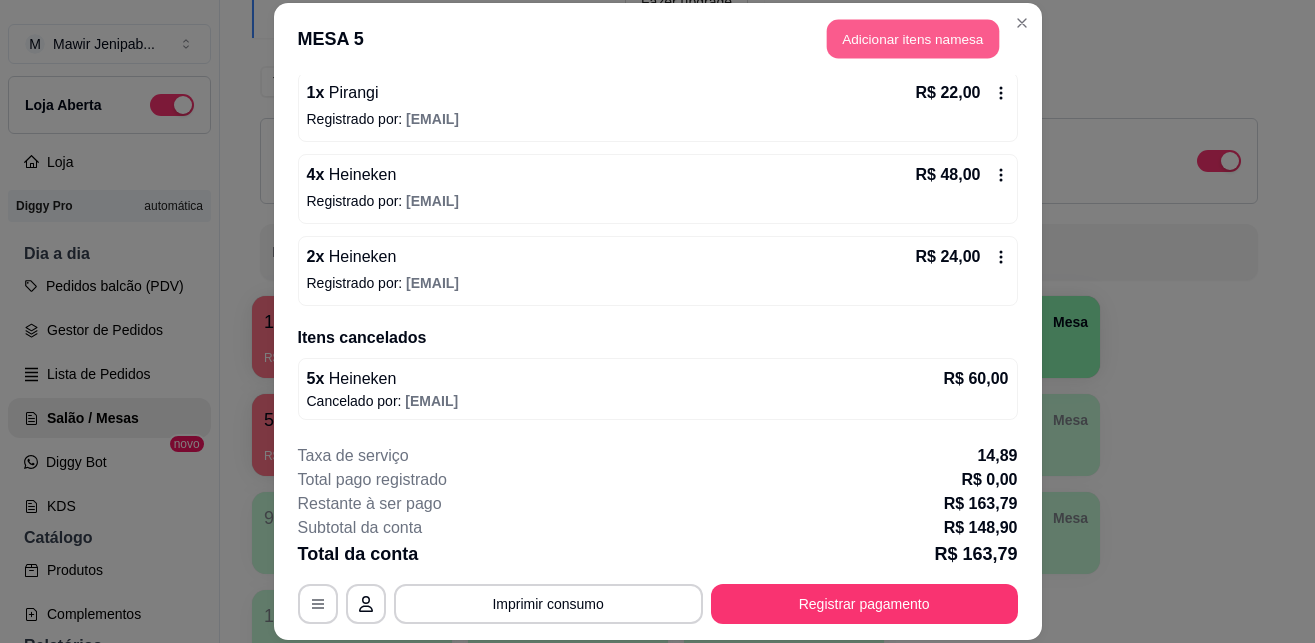 click on "Adicionar itens na  mesa" at bounding box center [913, 39] 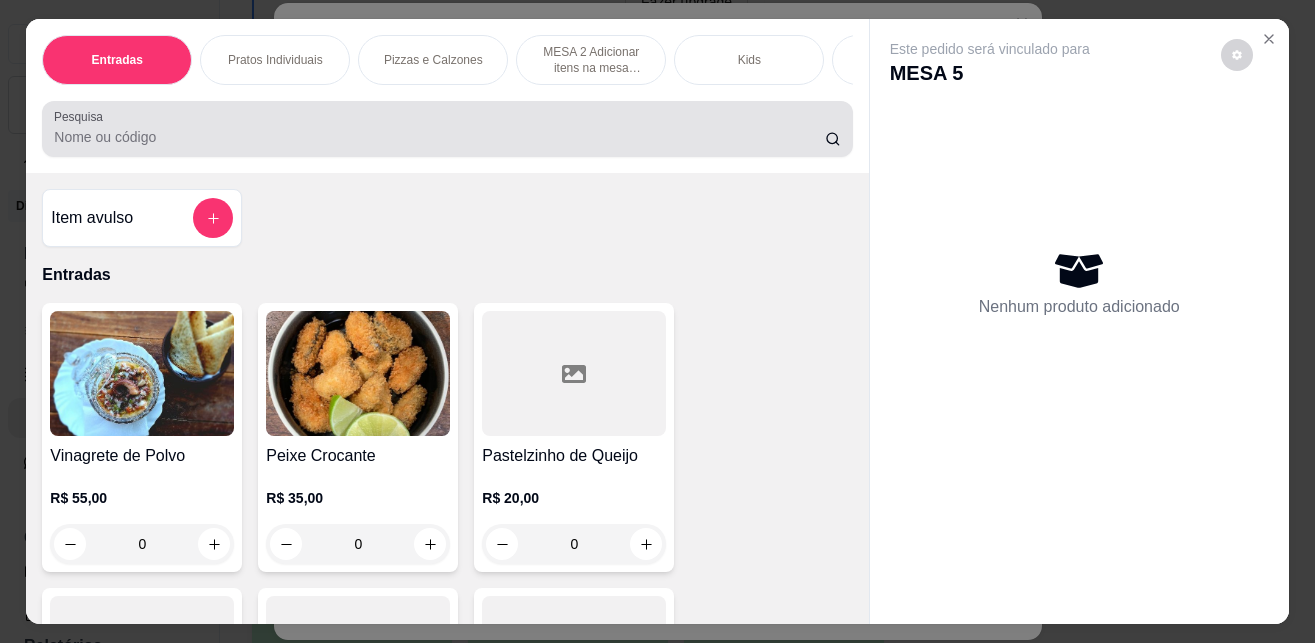 click at bounding box center (447, 129) 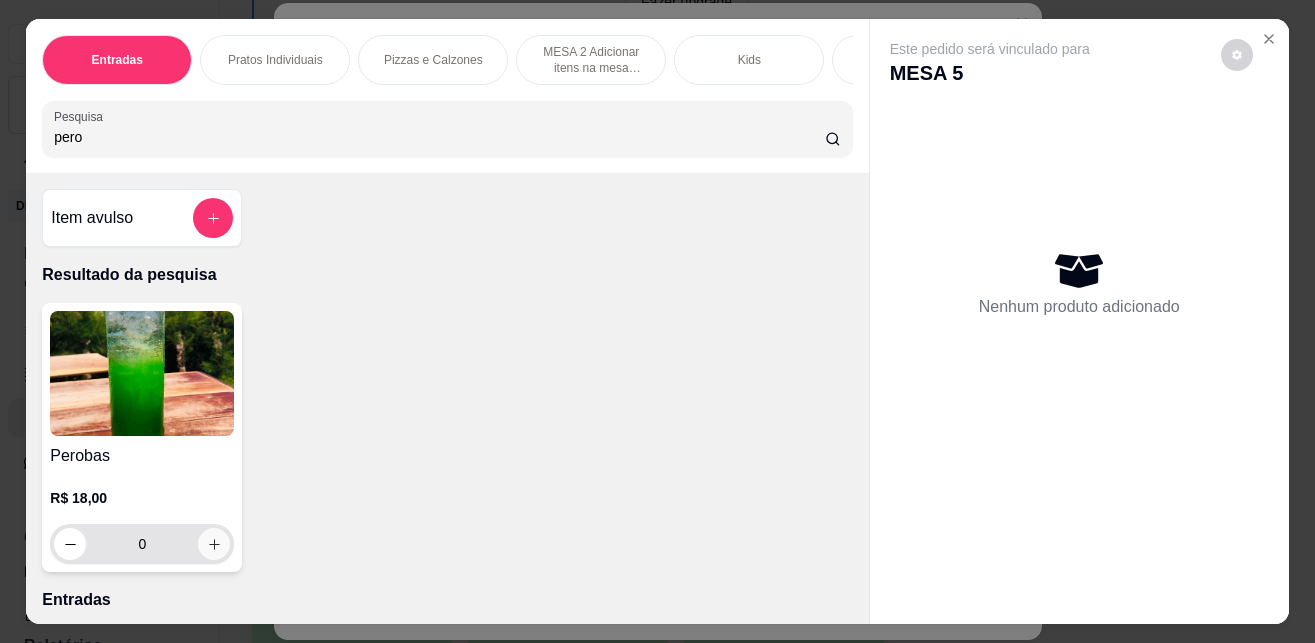 type on "pero" 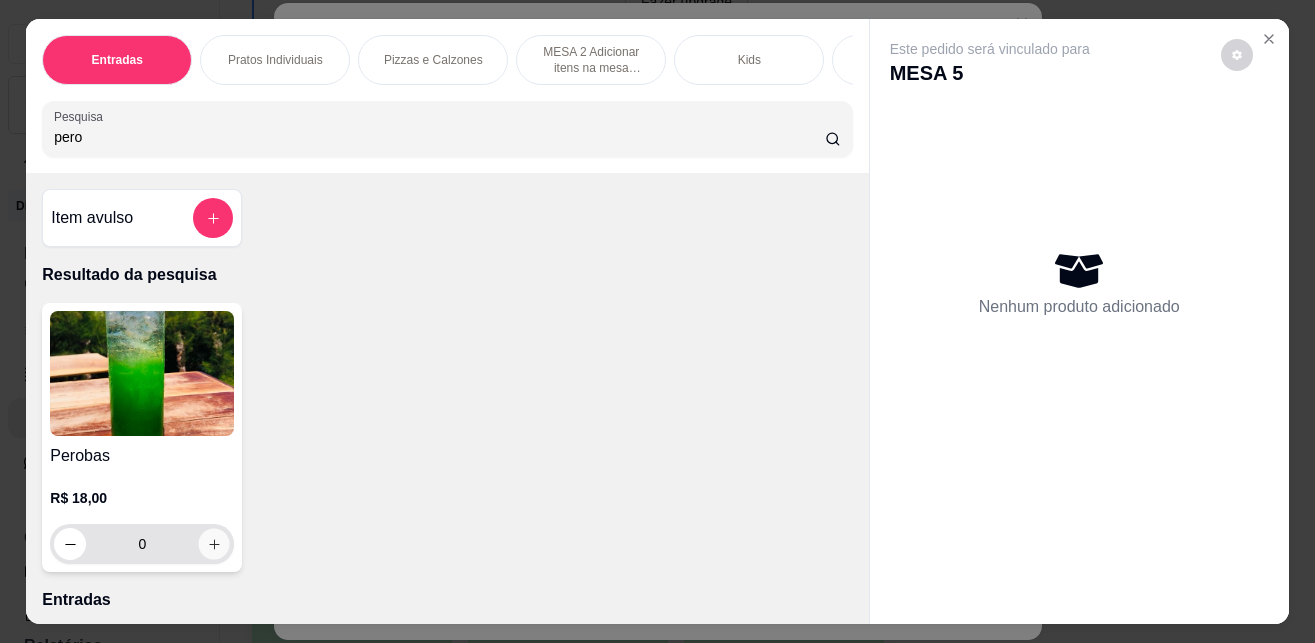 click 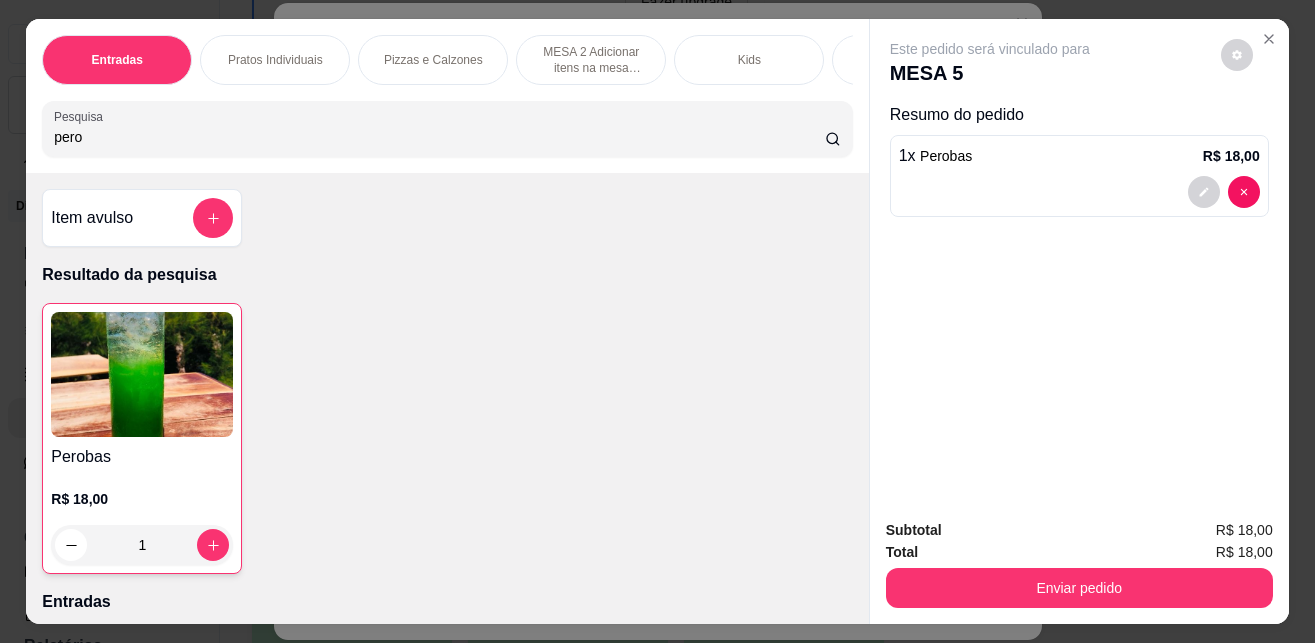 click on "pero" at bounding box center [439, 137] 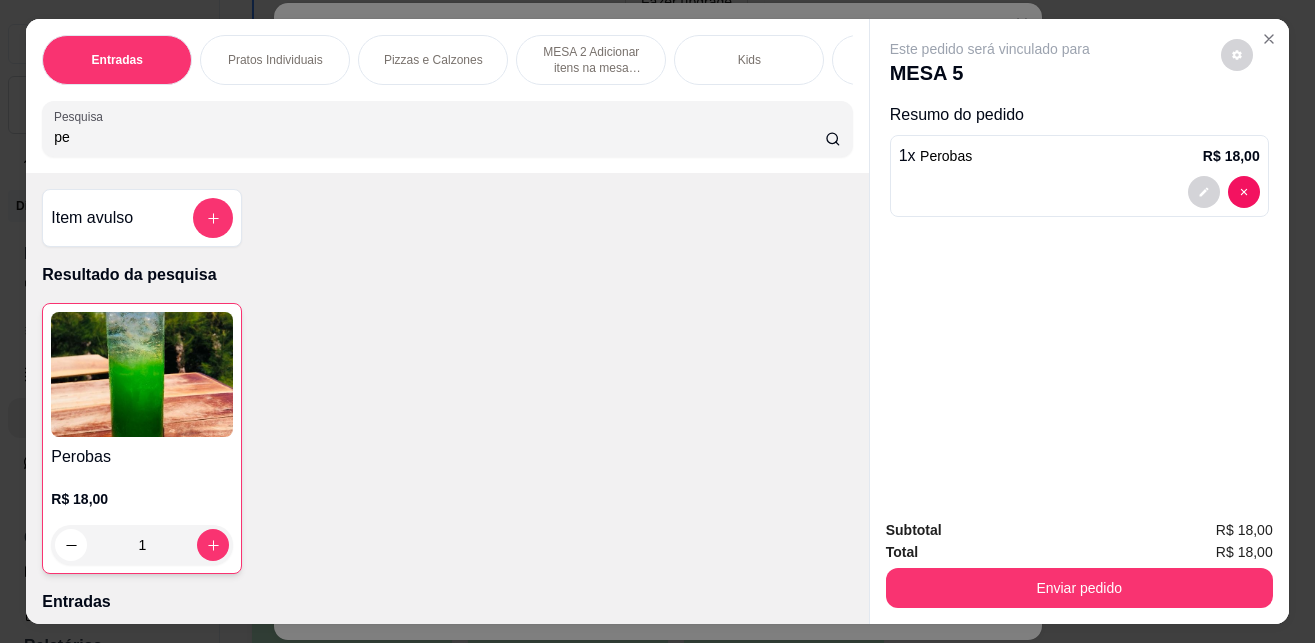 type on "p" 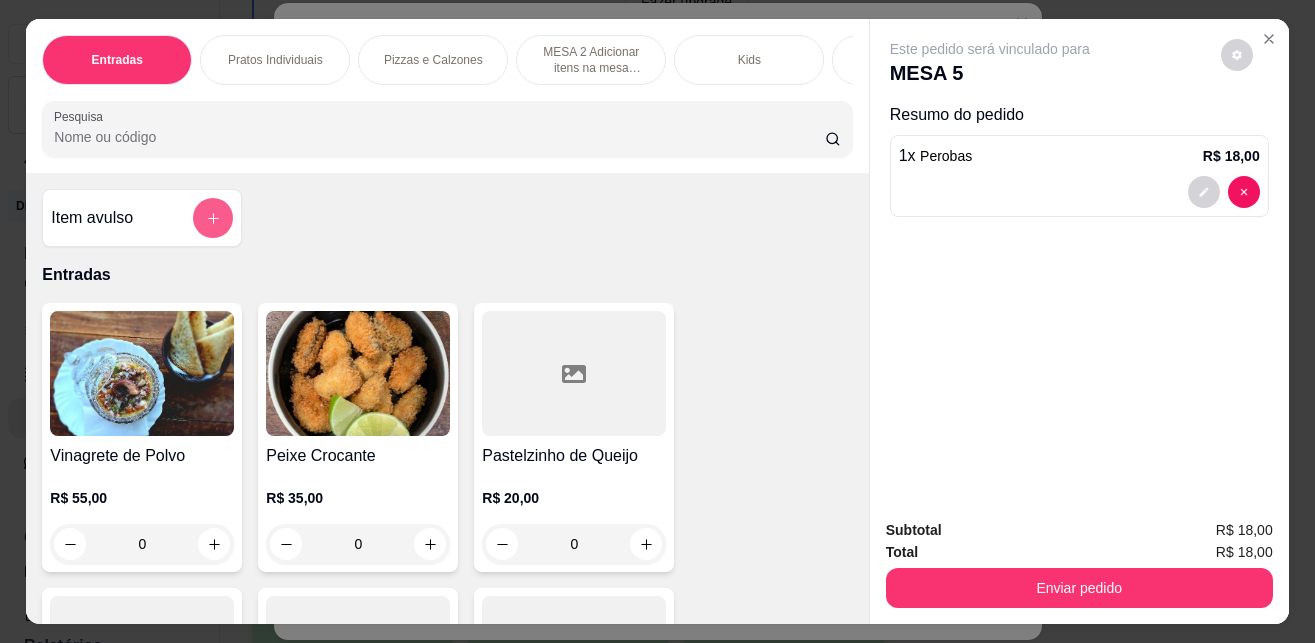 type 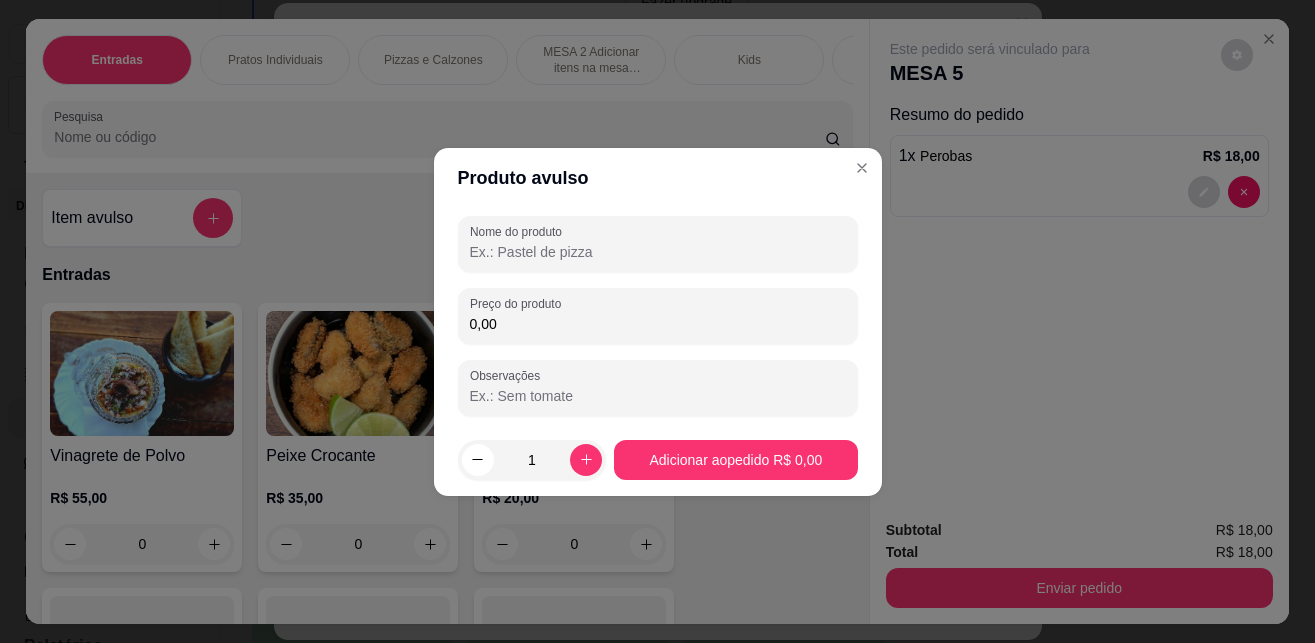 click on "Nome do produto" at bounding box center (658, 252) 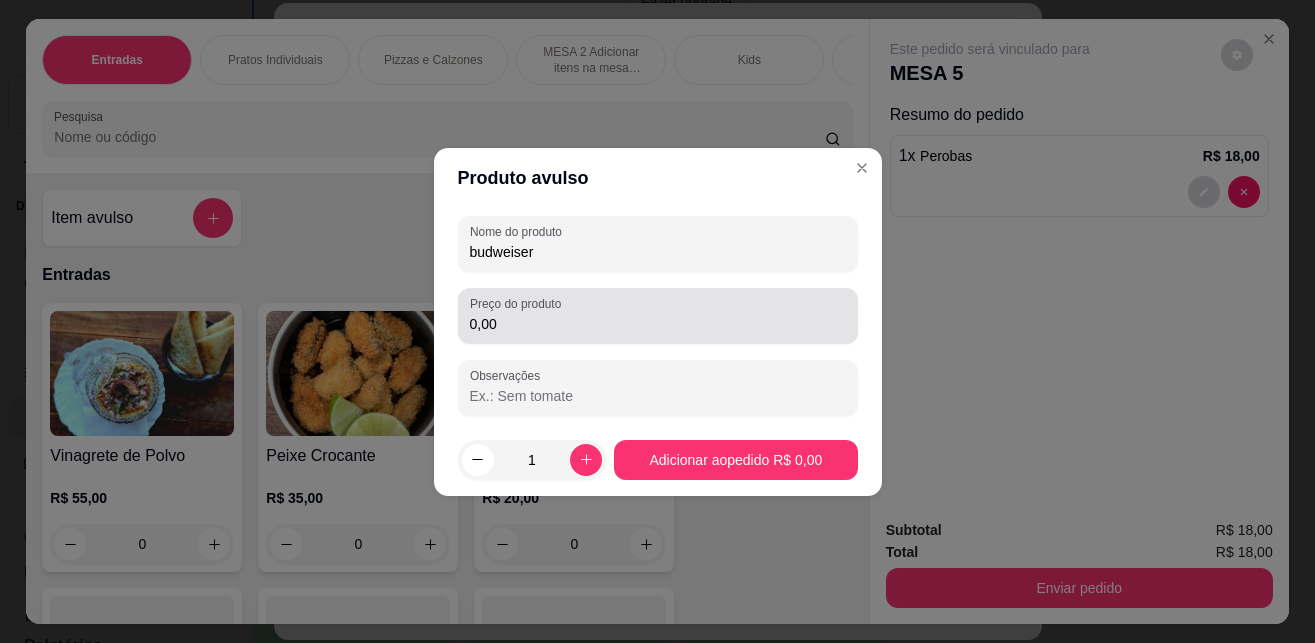 type on "budweiser" 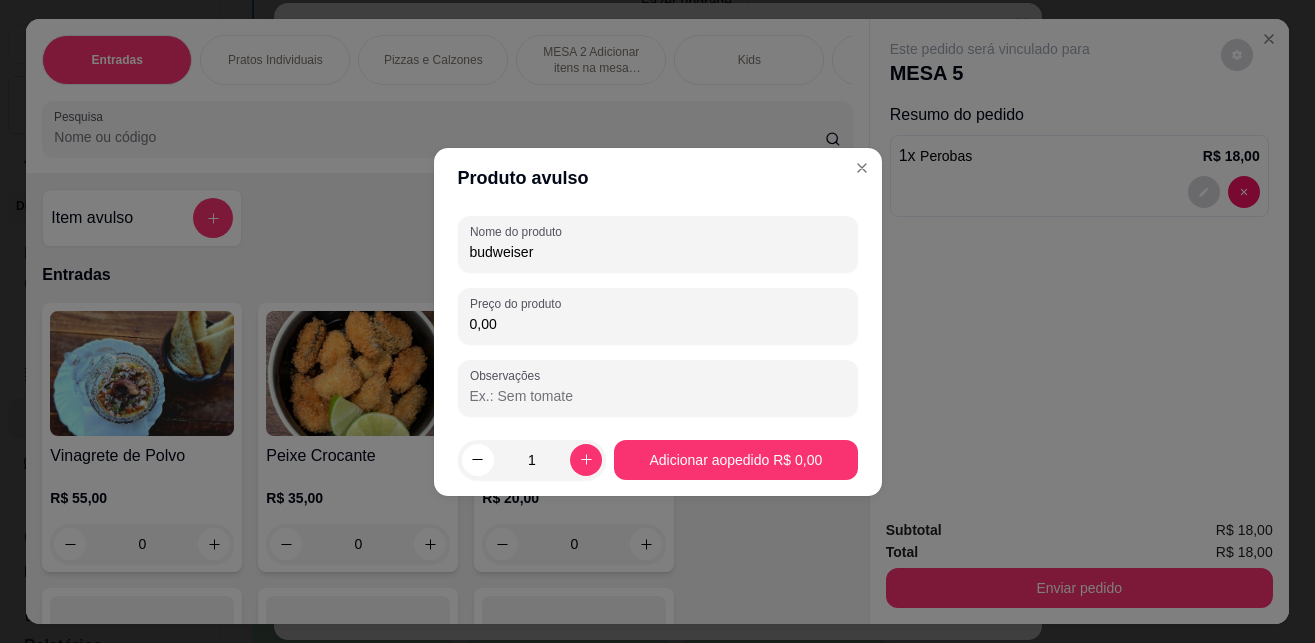 click on "0,00" at bounding box center (658, 324) 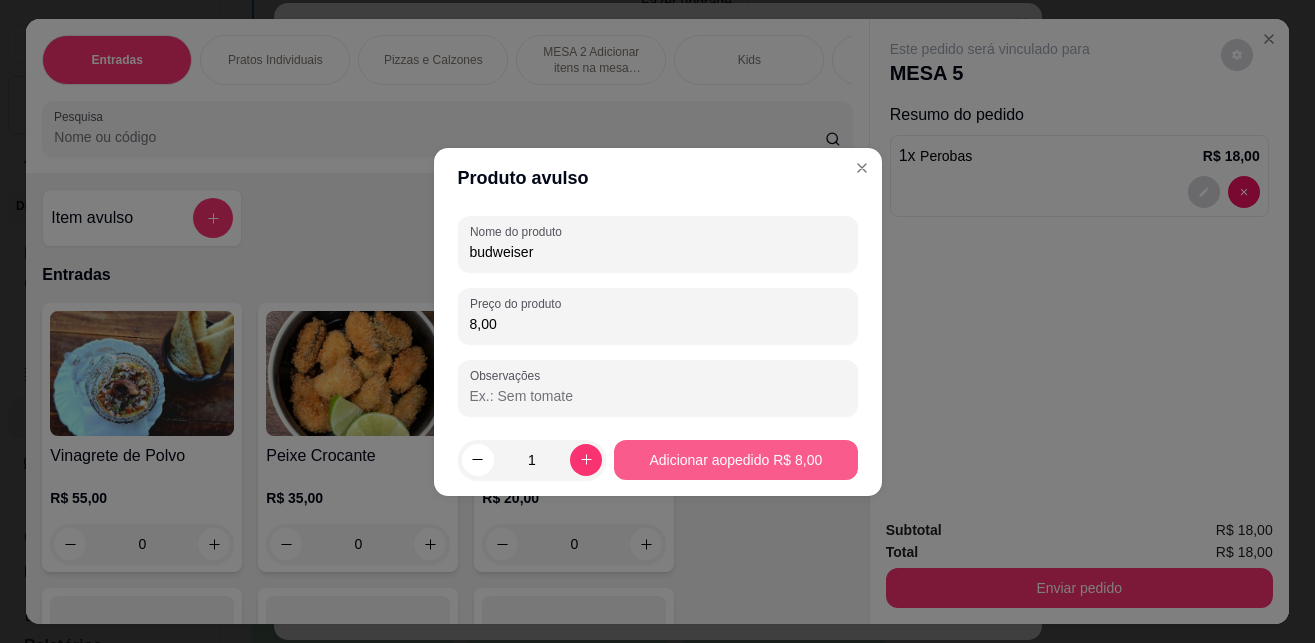type on "8,00" 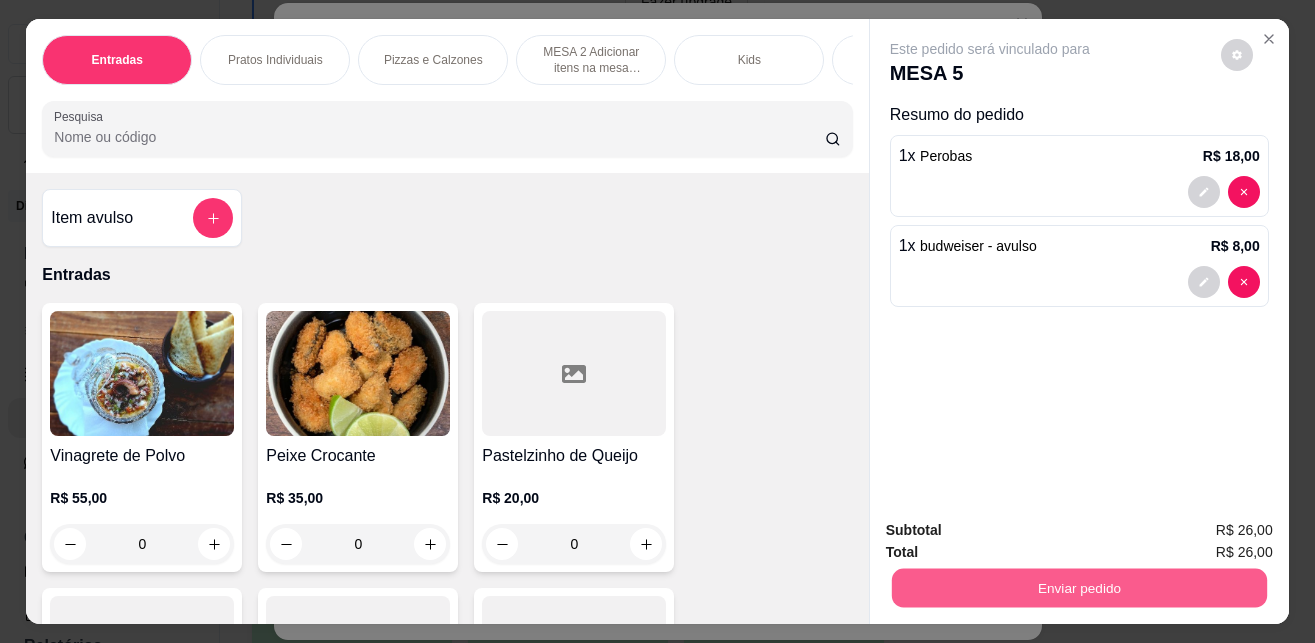 click on "Enviar pedido" at bounding box center (1078, 587) 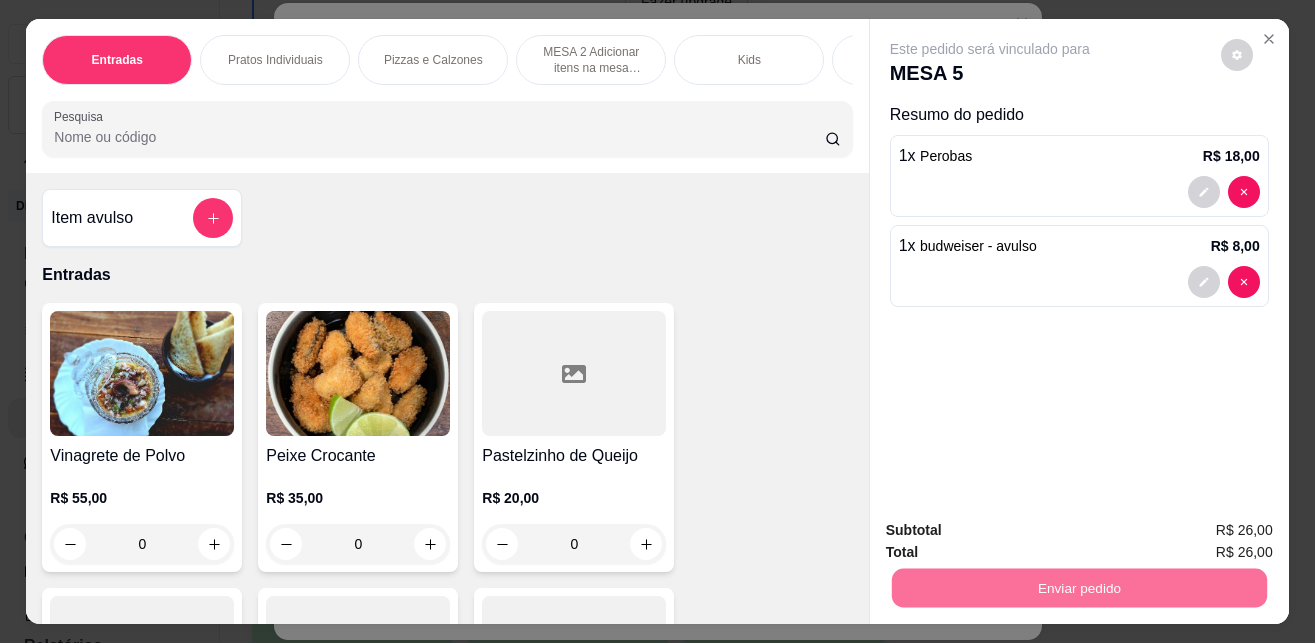 click on "Não registrar e enviar pedido" at bounding box center (1012, 529) 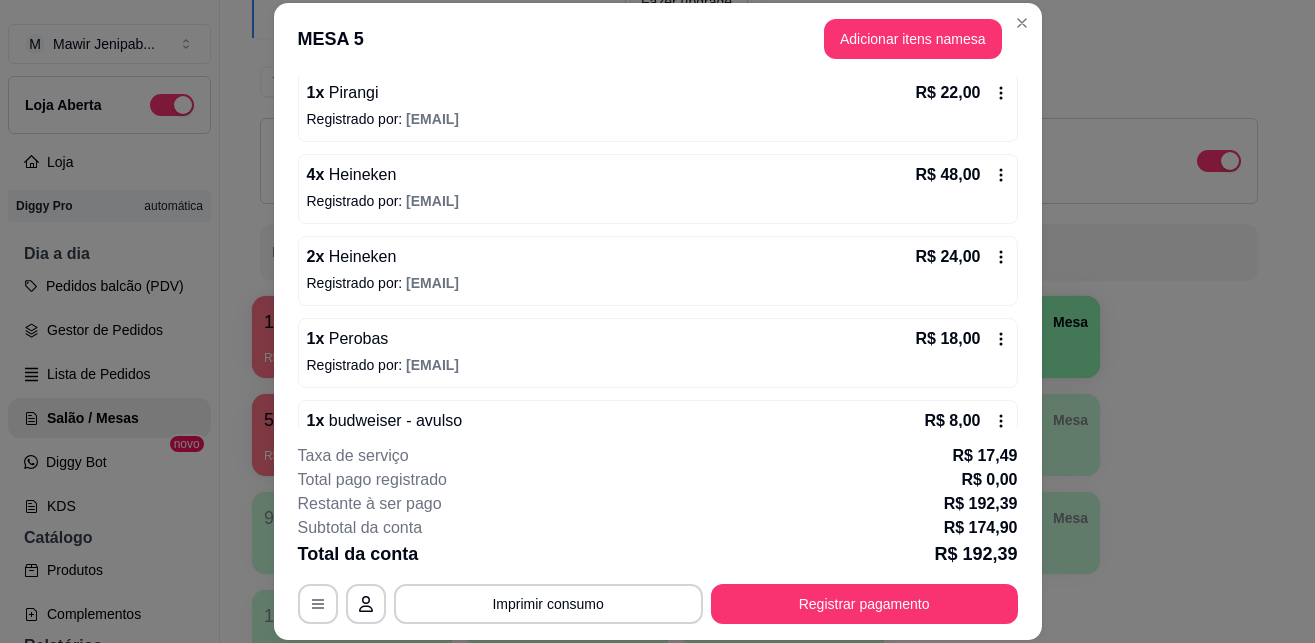 type 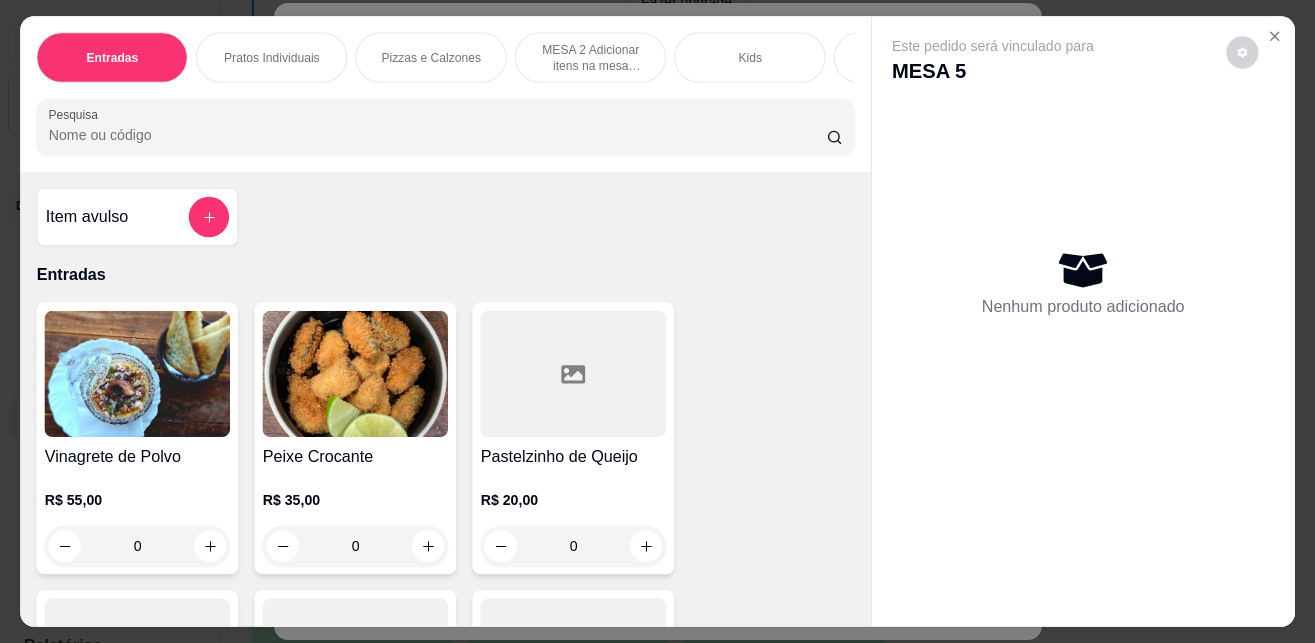 scroll, scrollTop: 53, scrollLeft: 0, axis: vertical 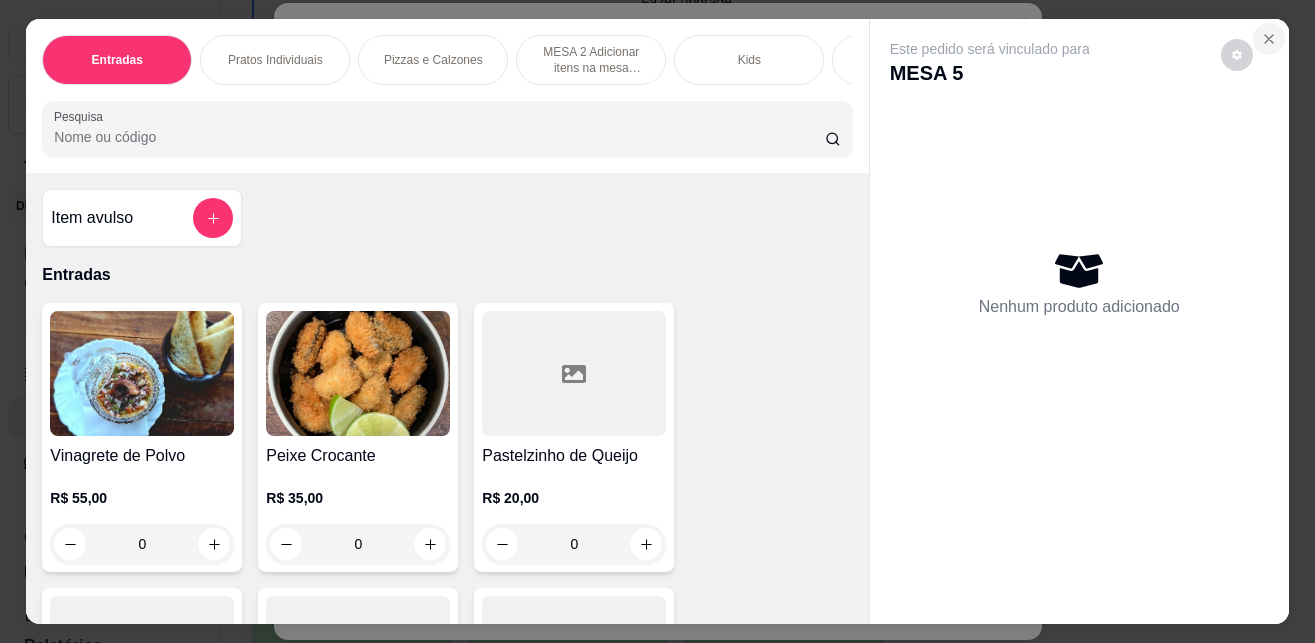 click 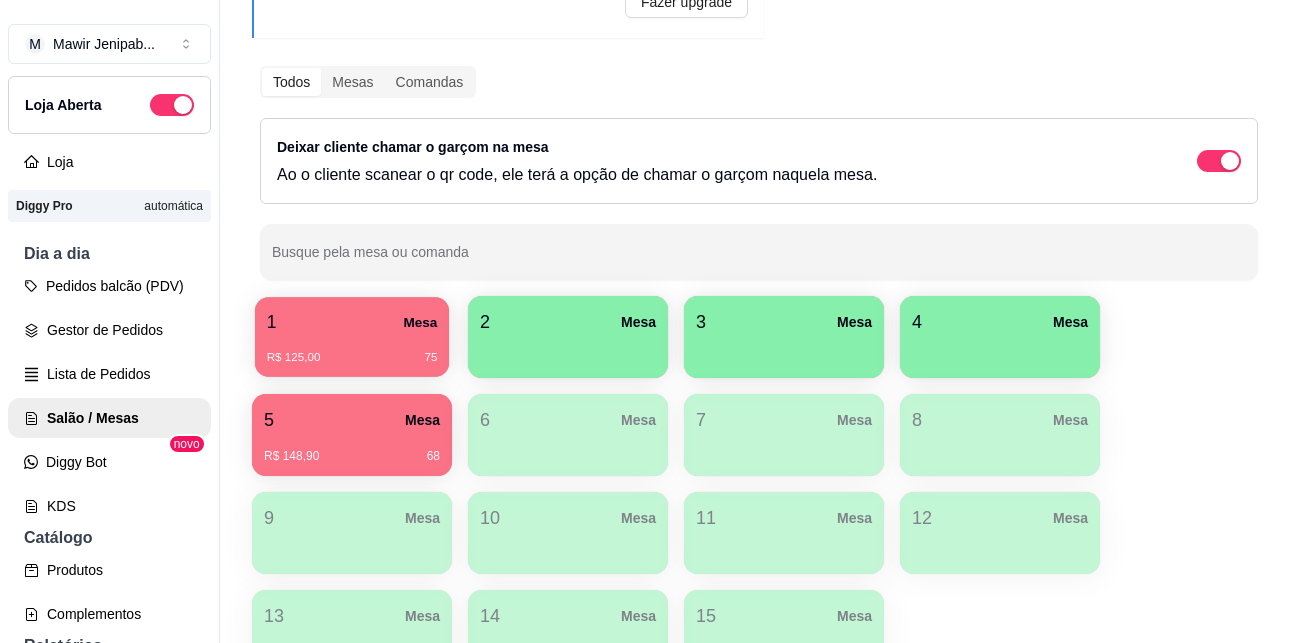 click on "1 Mesa" at bounding box center (352, 322) 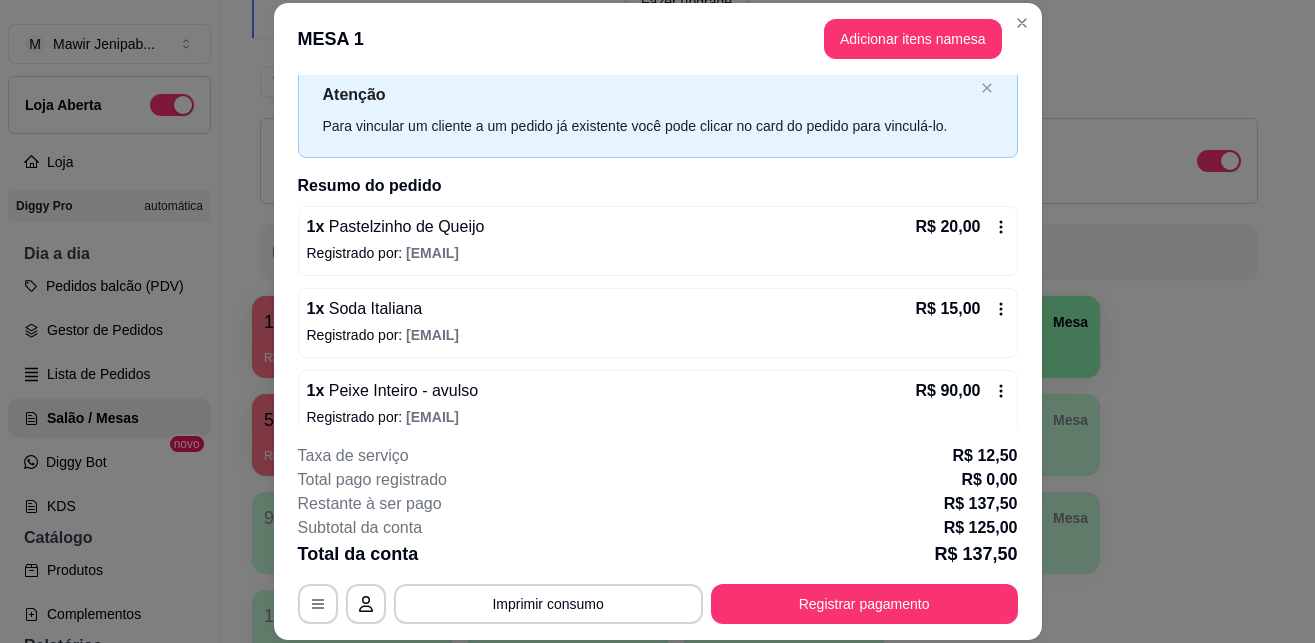scroll, scrollTop: 59, scrollLeft: 0, axis: vertical 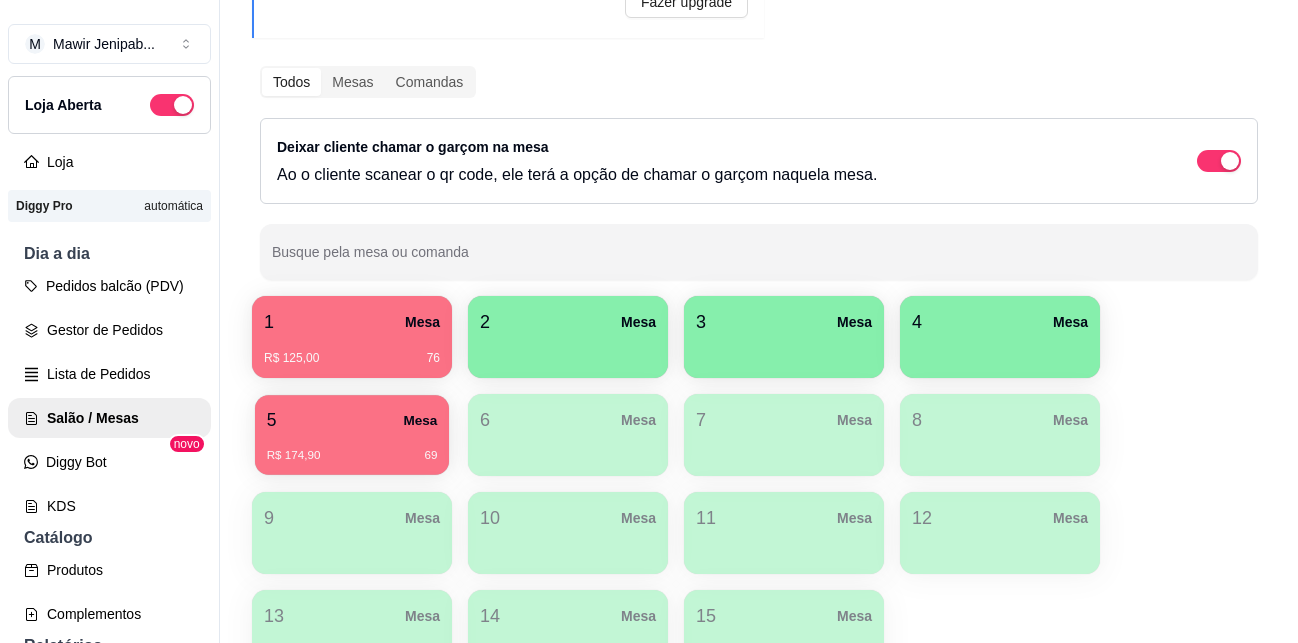 click on "5 Mesa" at bounding box center (352, 420) 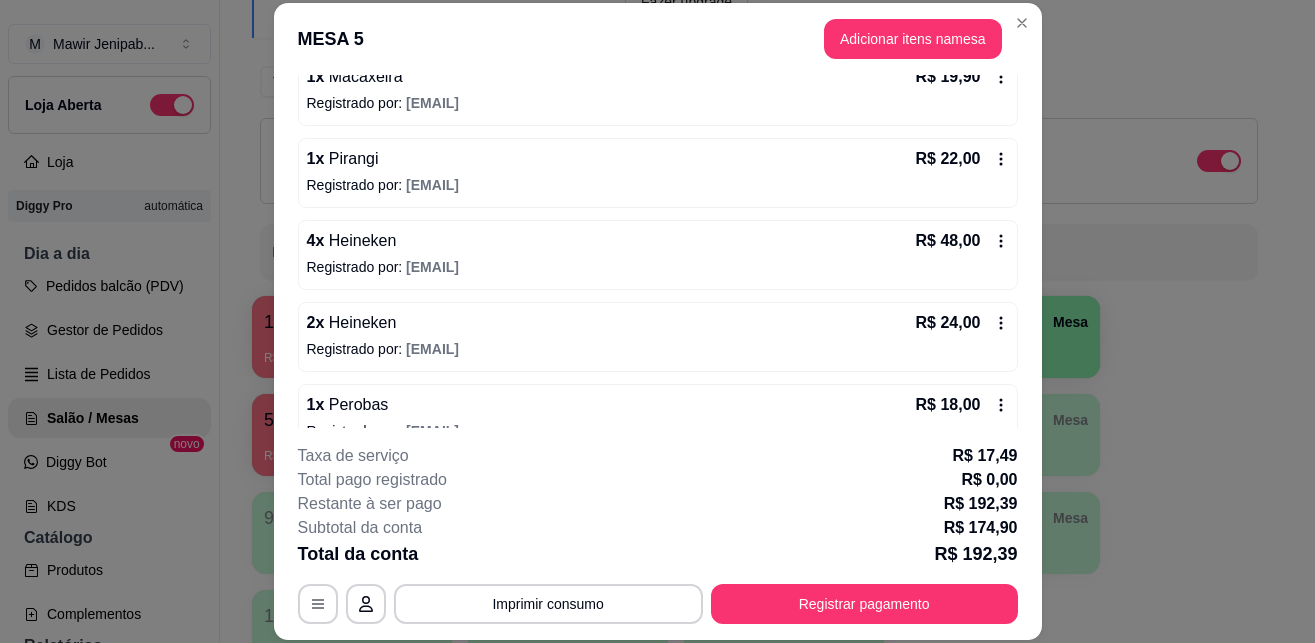 scroll, scrollTop: 520, scrollLeft: 0, axis: vertical 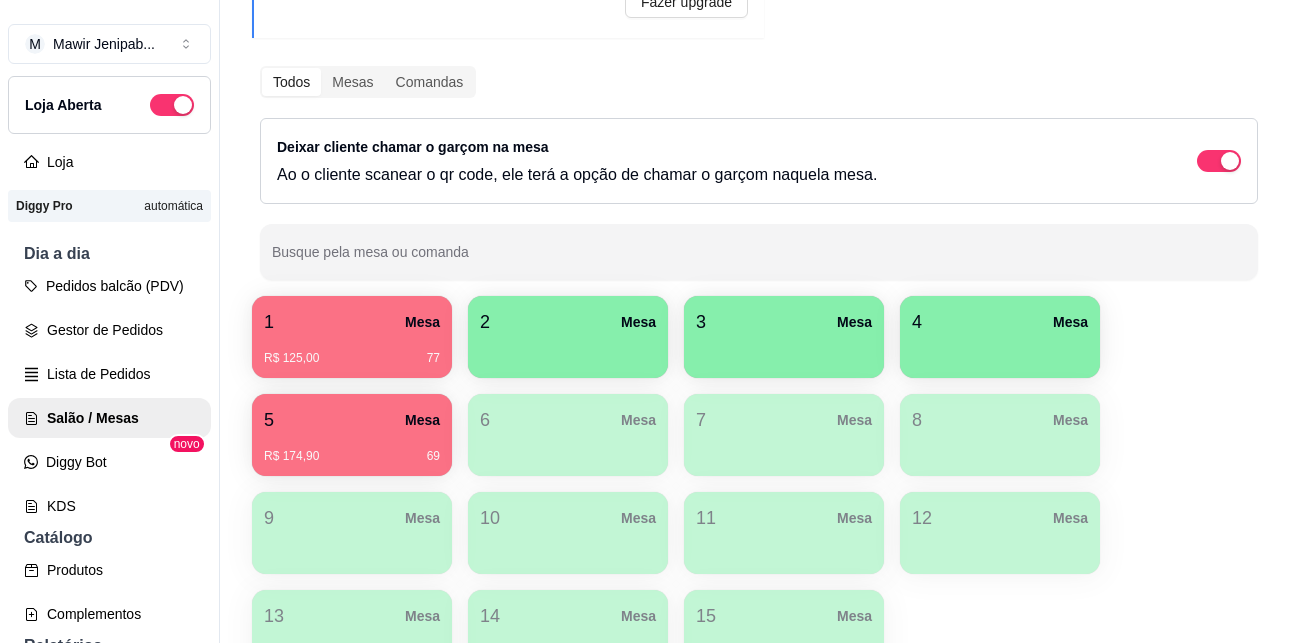 type 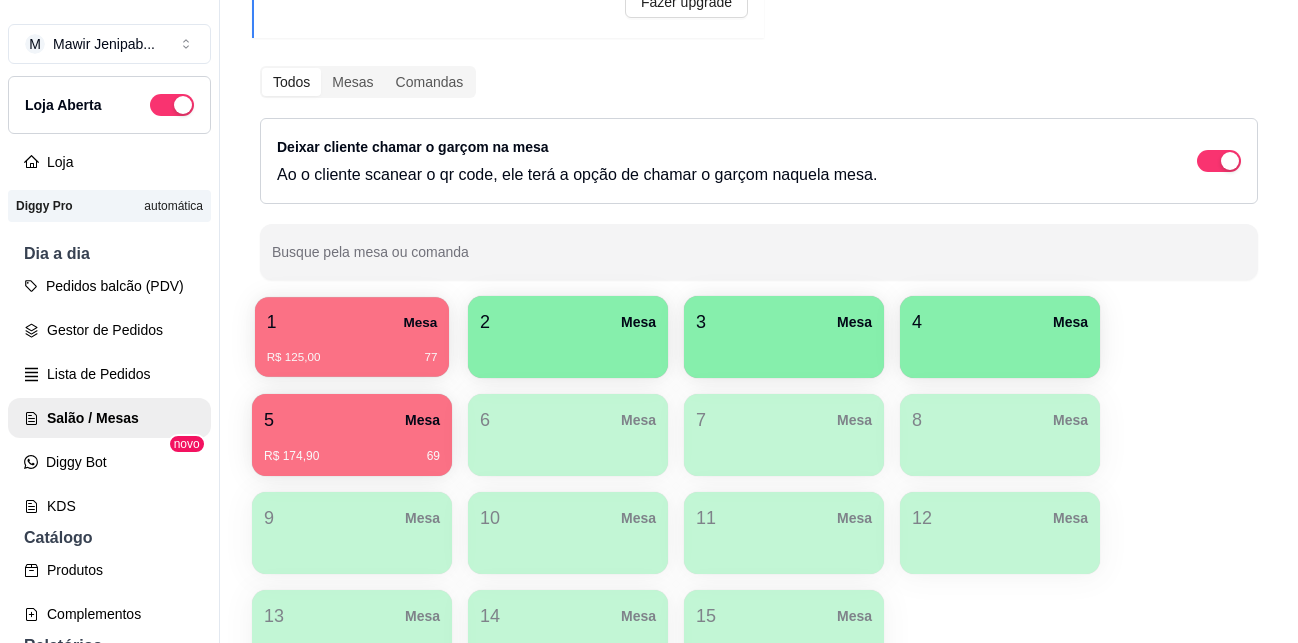 click on "R$ 125,00 77" at bounding box center (352, 358) 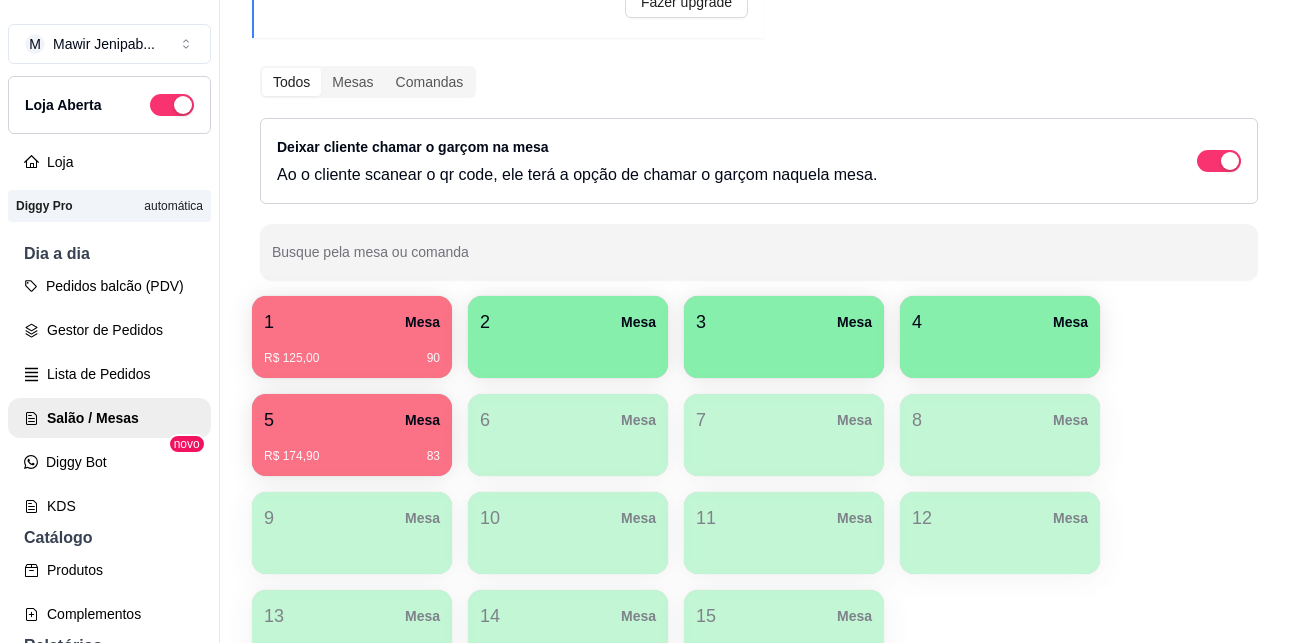 click on "1 Mesa" at bounding box center [352, 322] 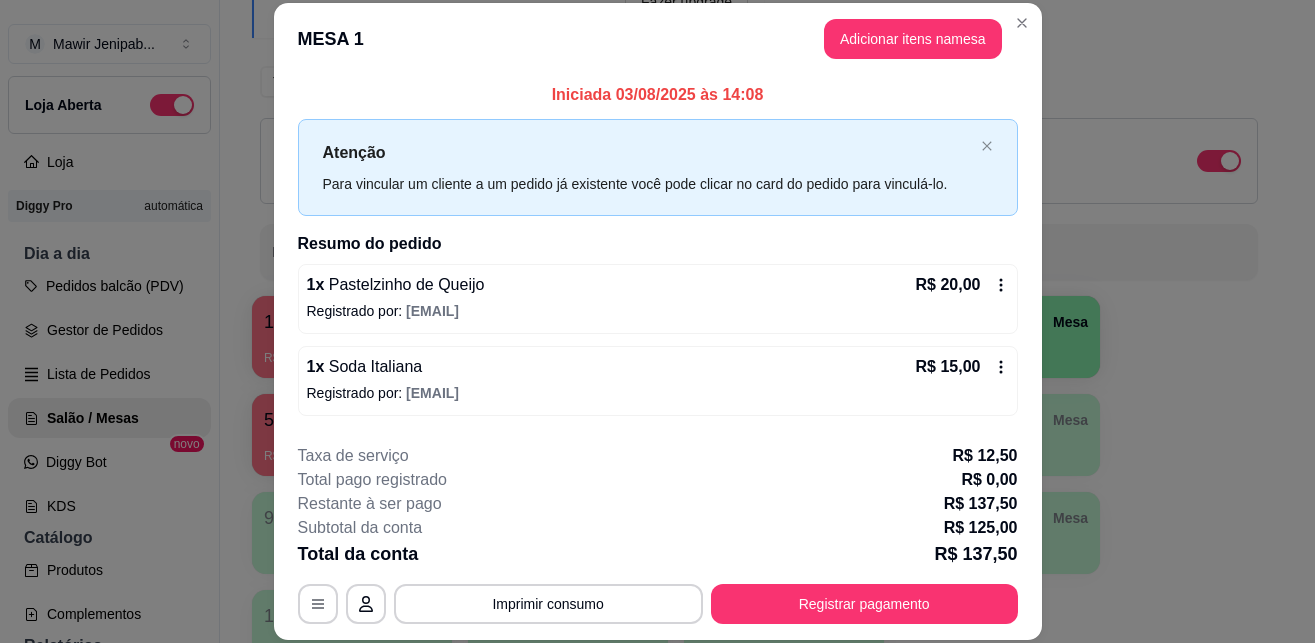 scroll, scrollTop: 266, scrollLeft: 0, axis: vertical 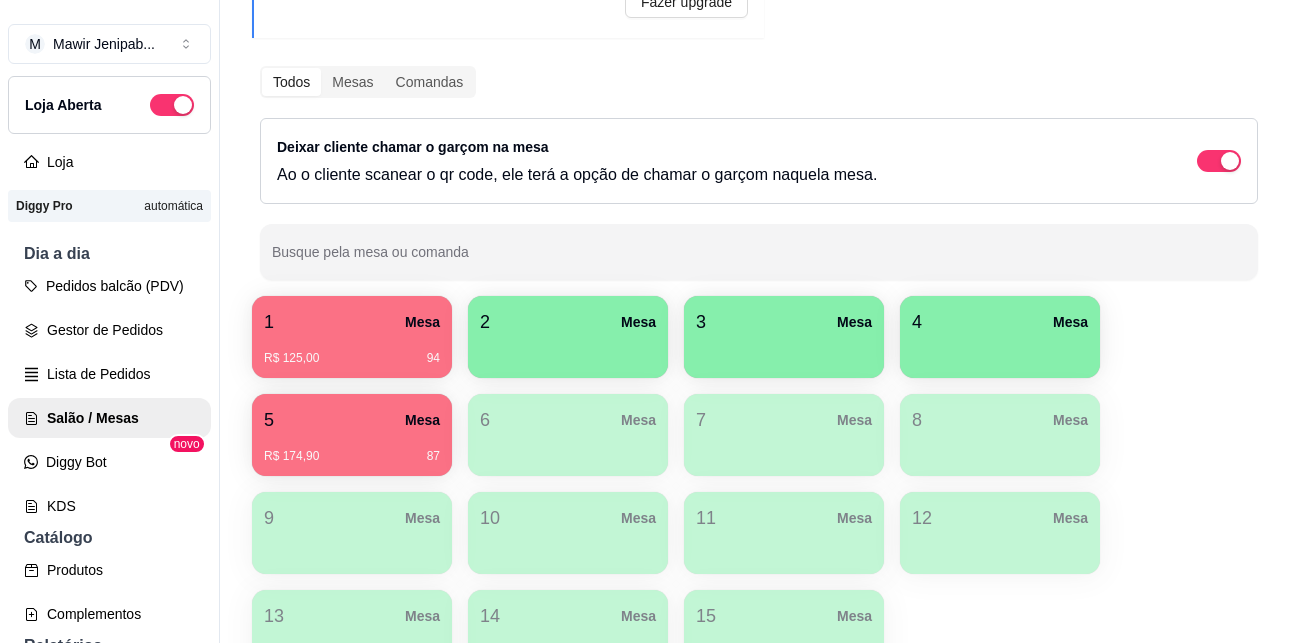 click on "174,90 87" at bounding box center (352, 449) 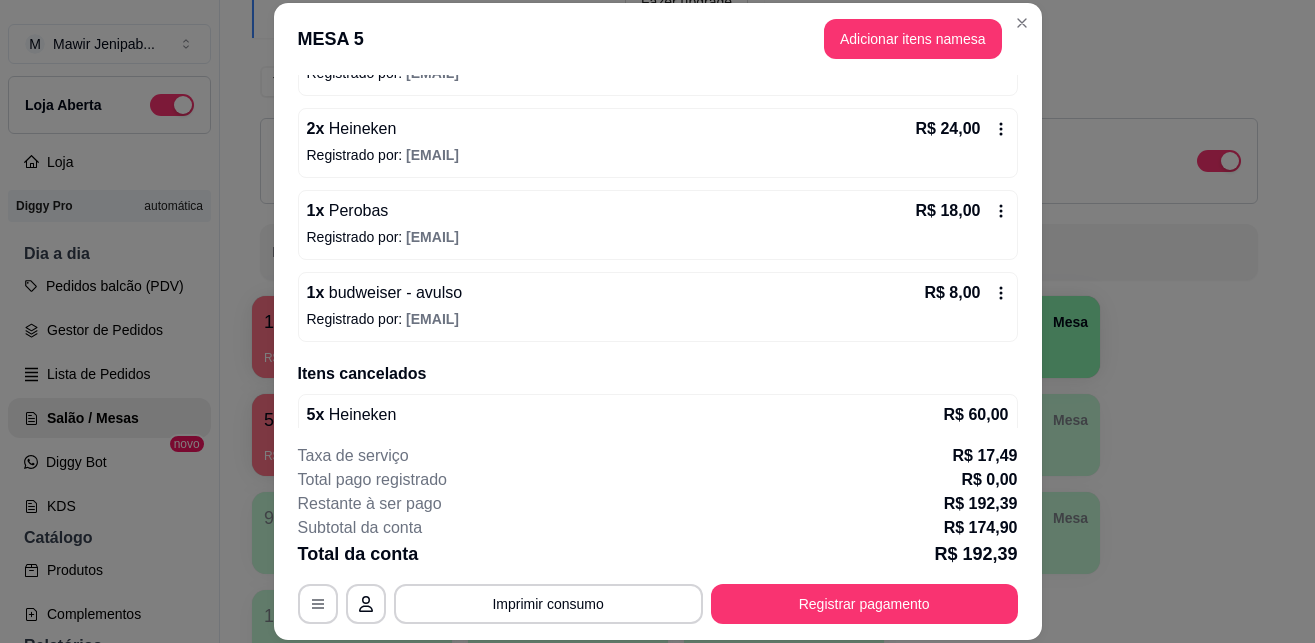 scroll, scrollTop: 520, scrollLeft: 0, axis: vertical 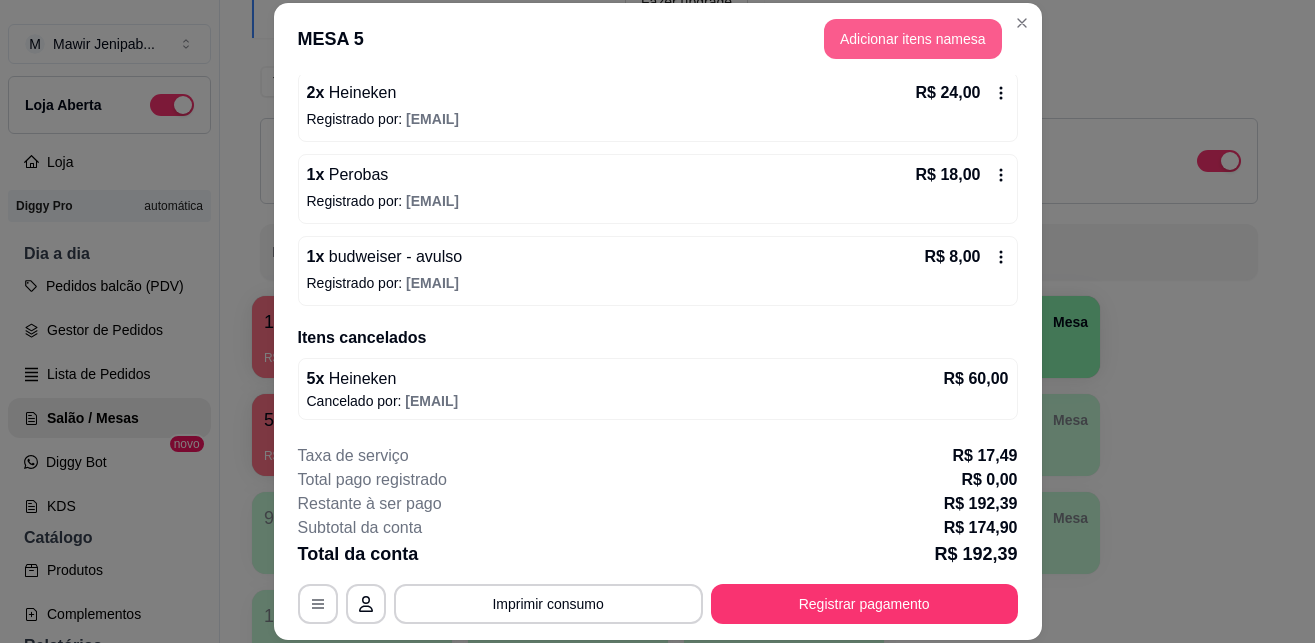 click on "Adicionar itens na  mesa" at bounding box center [913, 39] 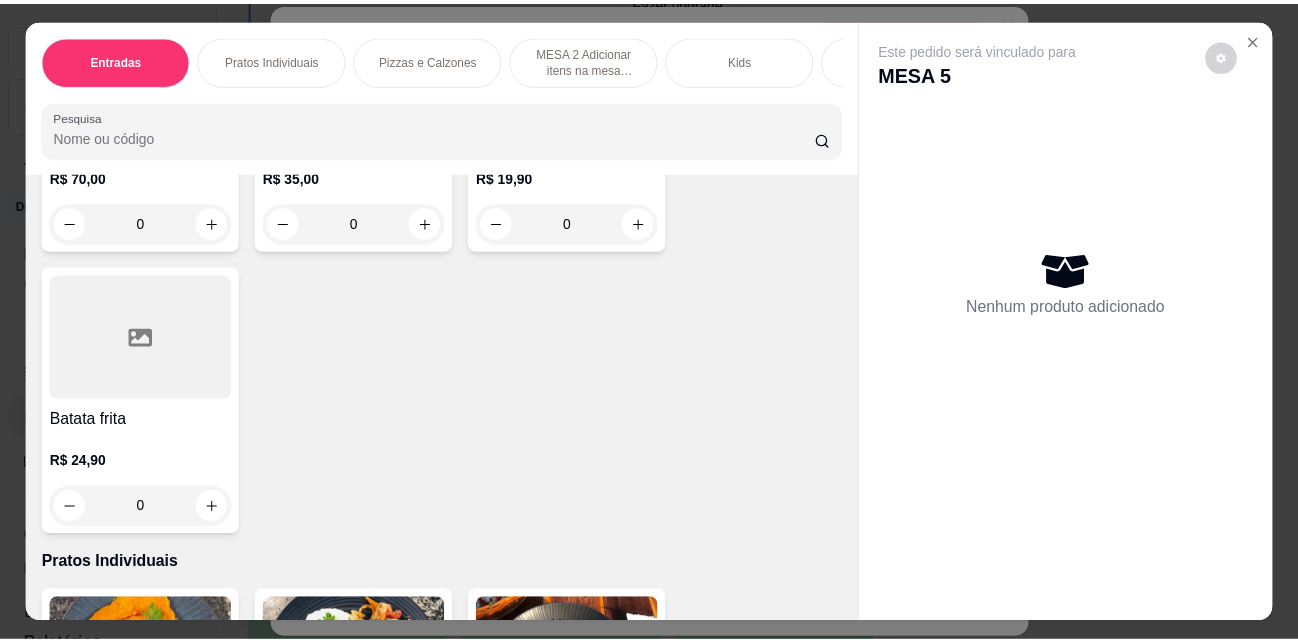 scroll, scrollTop: 0, scrollLeft: 0, axis: both 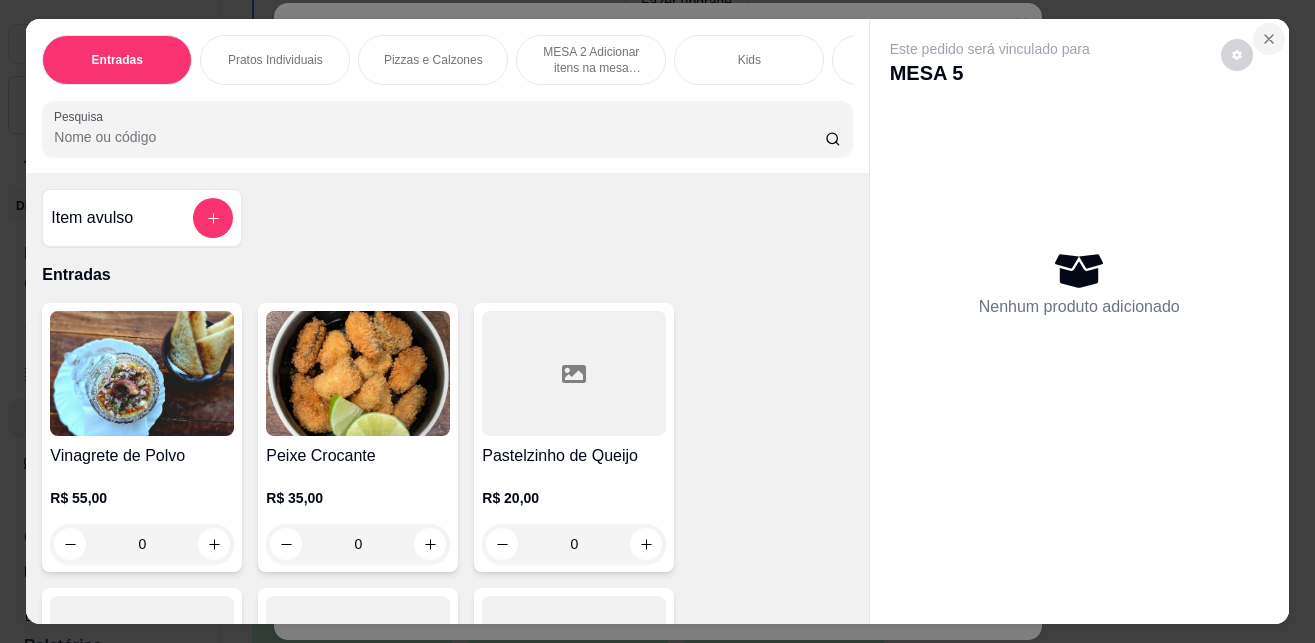 click 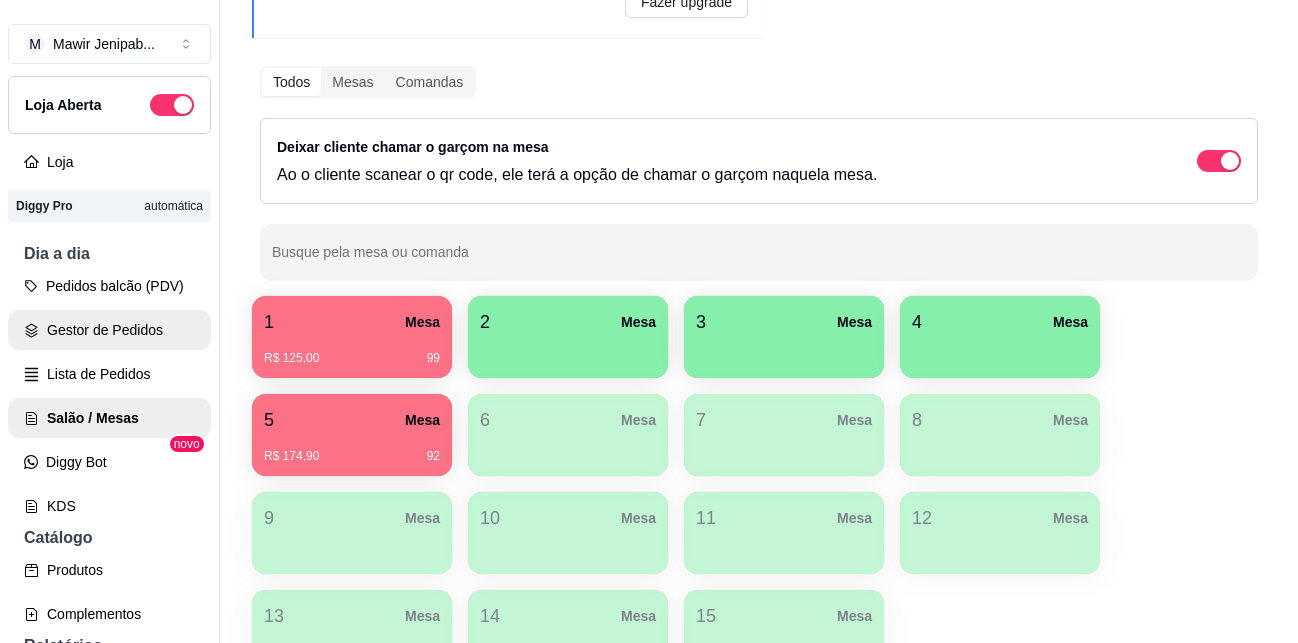 click on "Gestor de Pedidos" at bounding box center [109, 330] 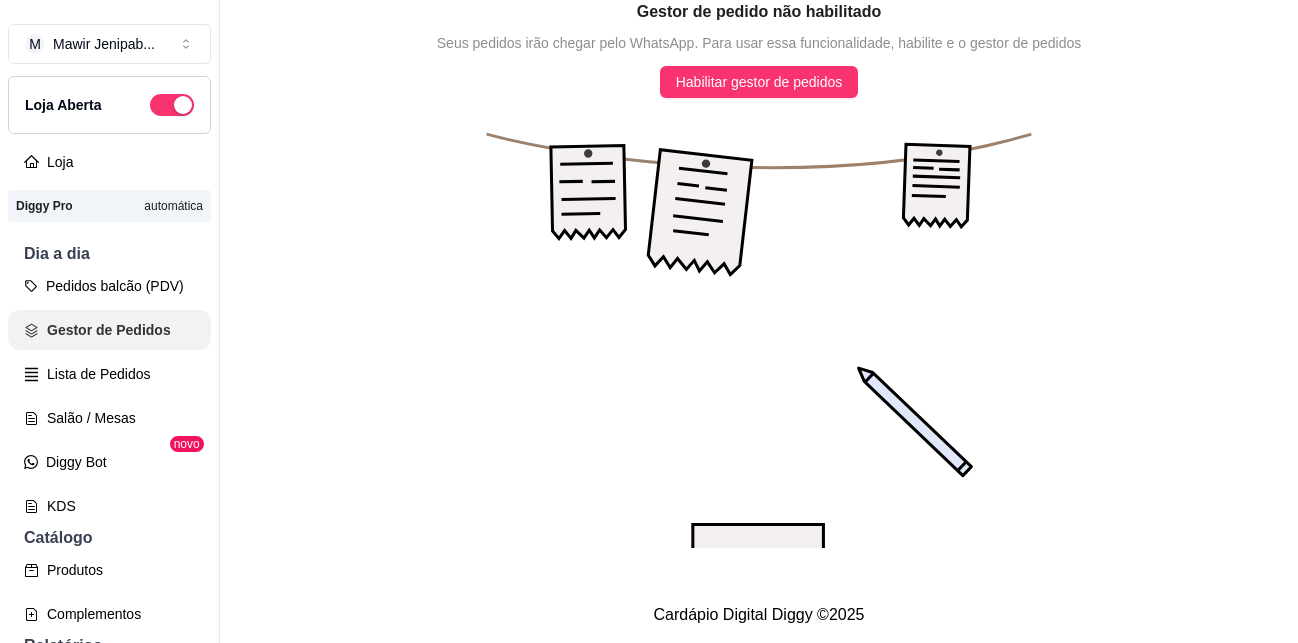 scroll, scrollTop: 0, scrollLeft: 0, axis: both 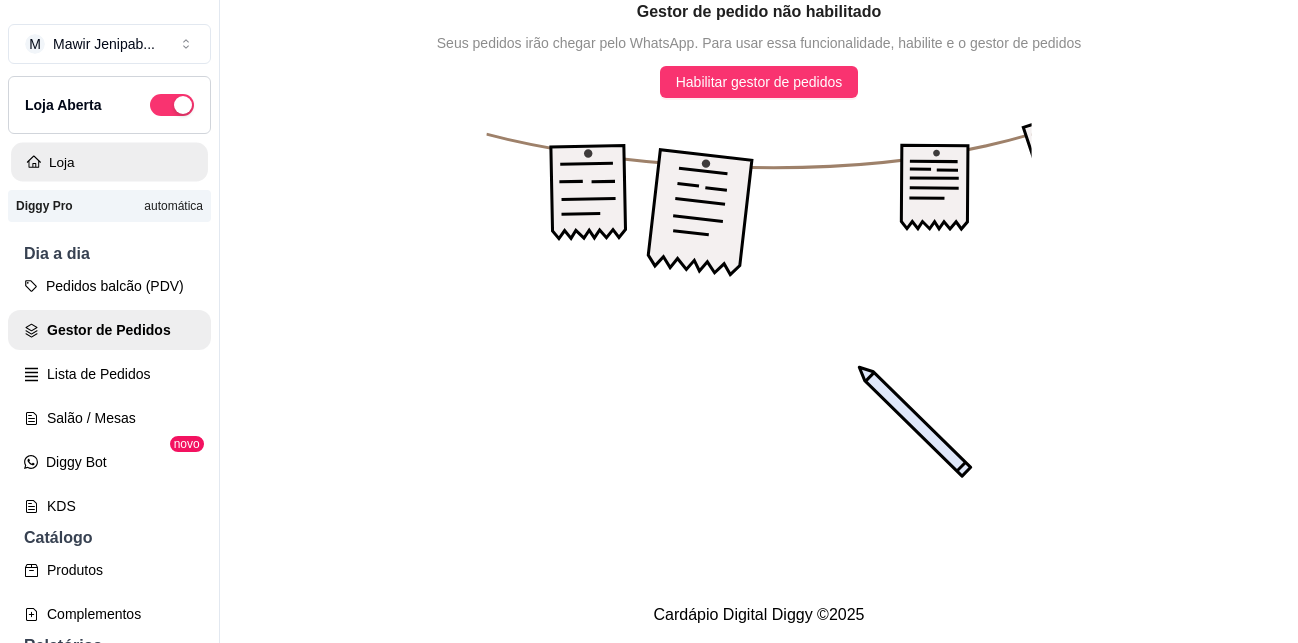 click on "Loja" at bounding box center [109, 162] 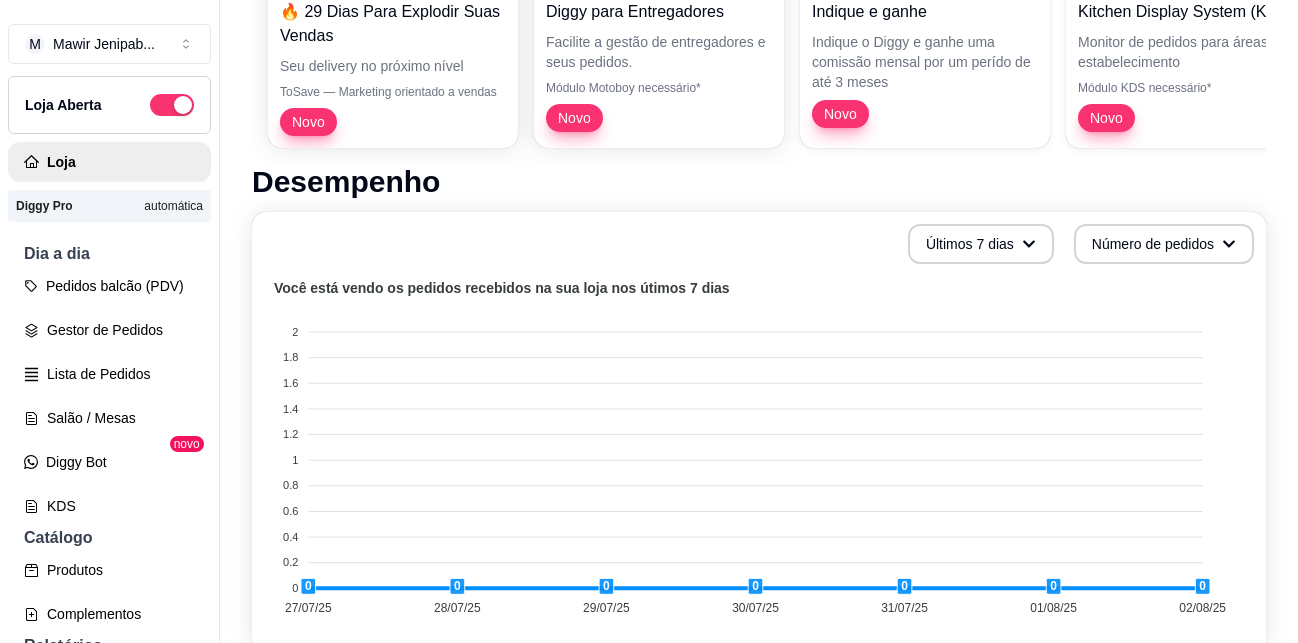 scroll, scrollTop: 639, scrollLeft: 0, axis: vertical 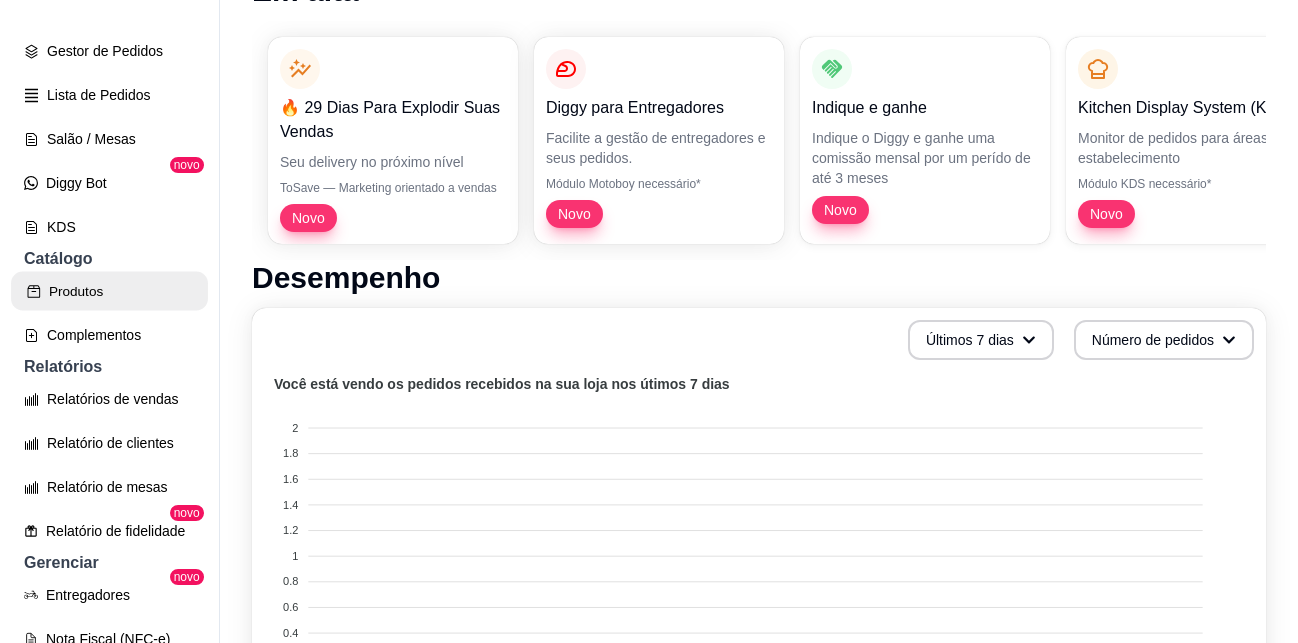 click on "Produtos" at bounding box center (109, 291) 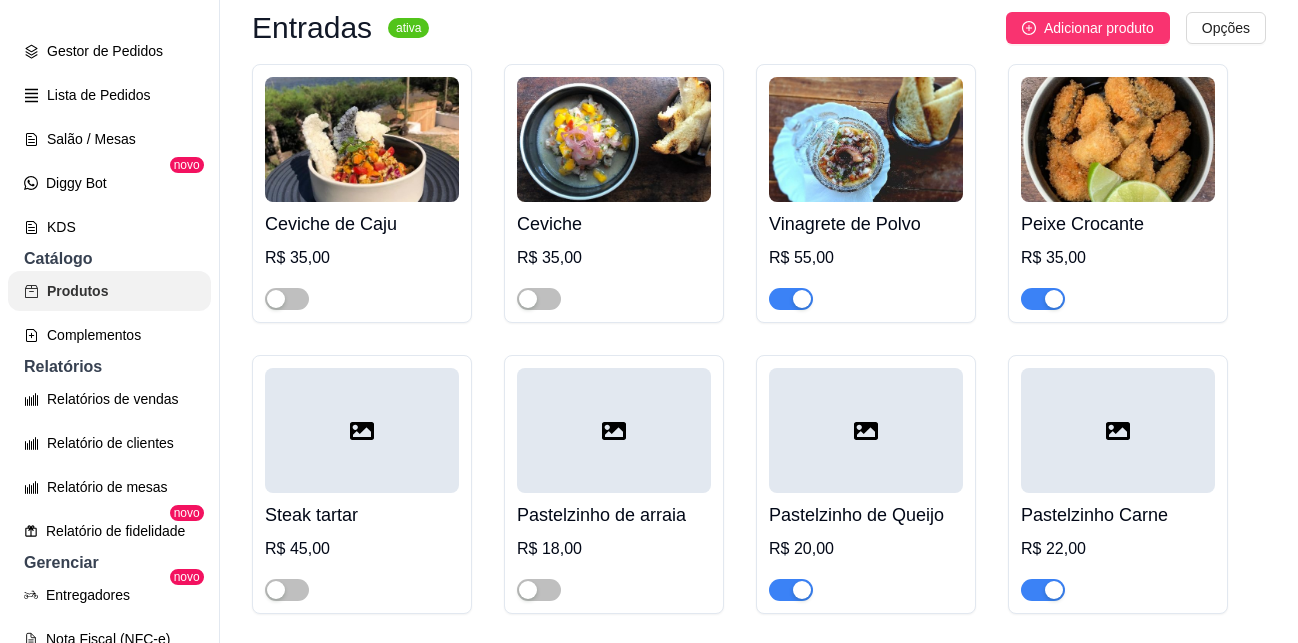 scroll, scrollTop: 0, scrollLeft: 0, axis: both 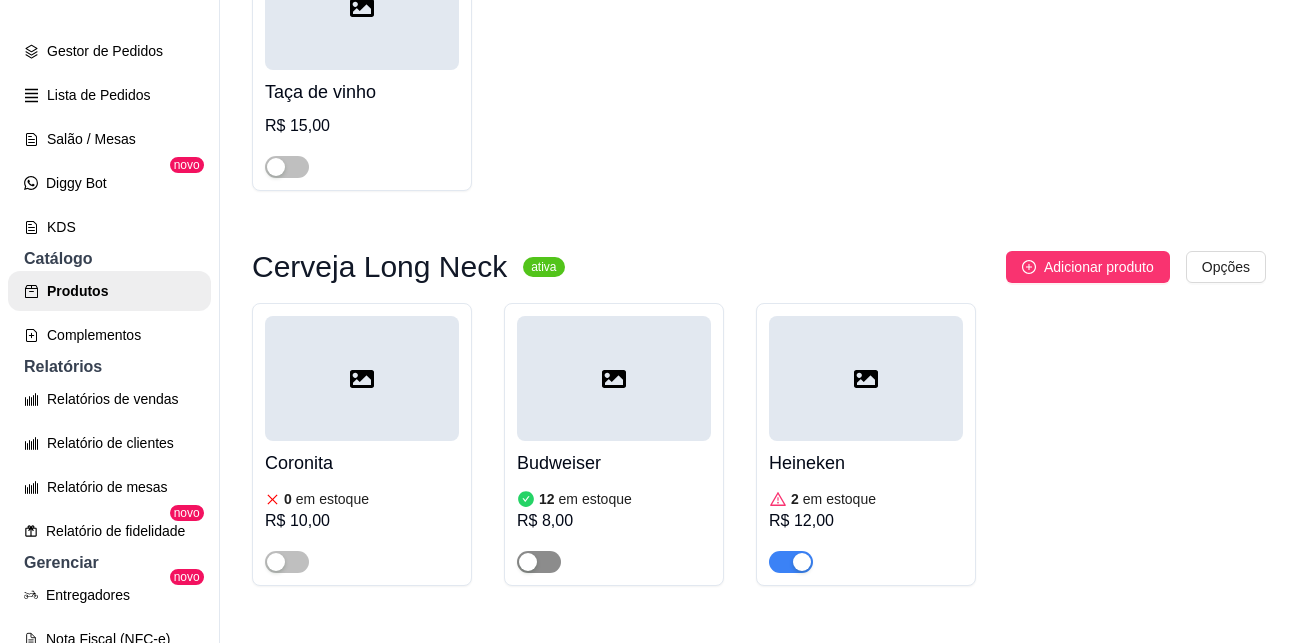 click at bounding box center [528, 562] 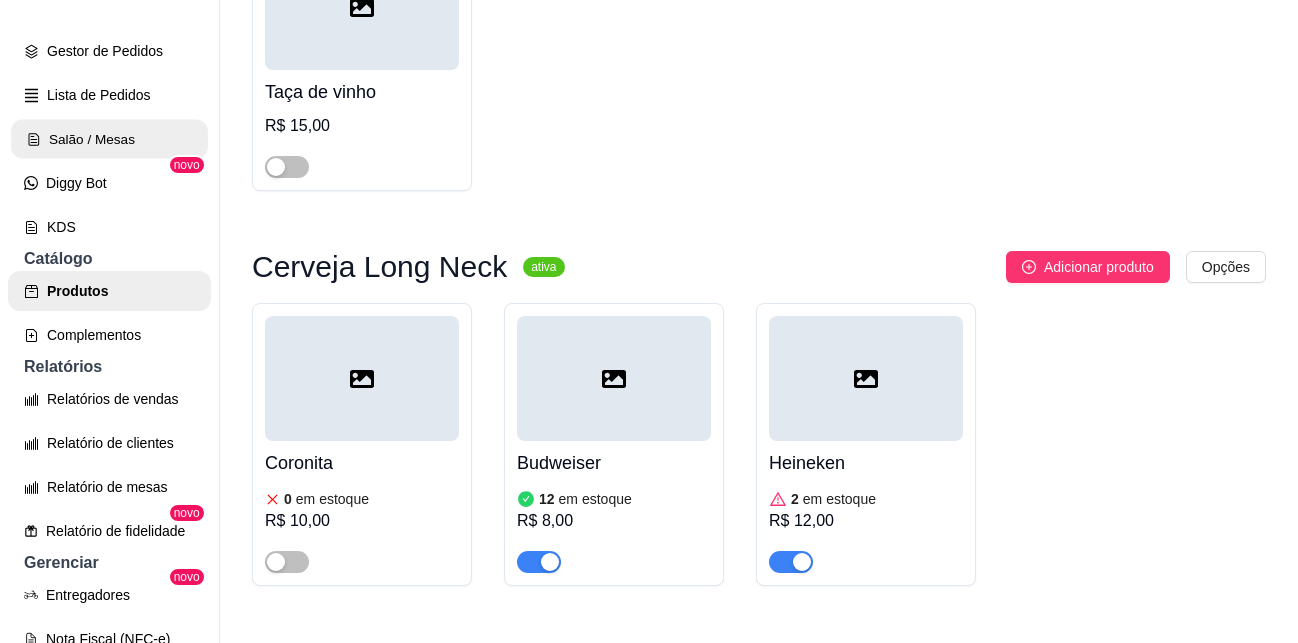 click on "Salão / Mesas" at bounding box center [109, 139] 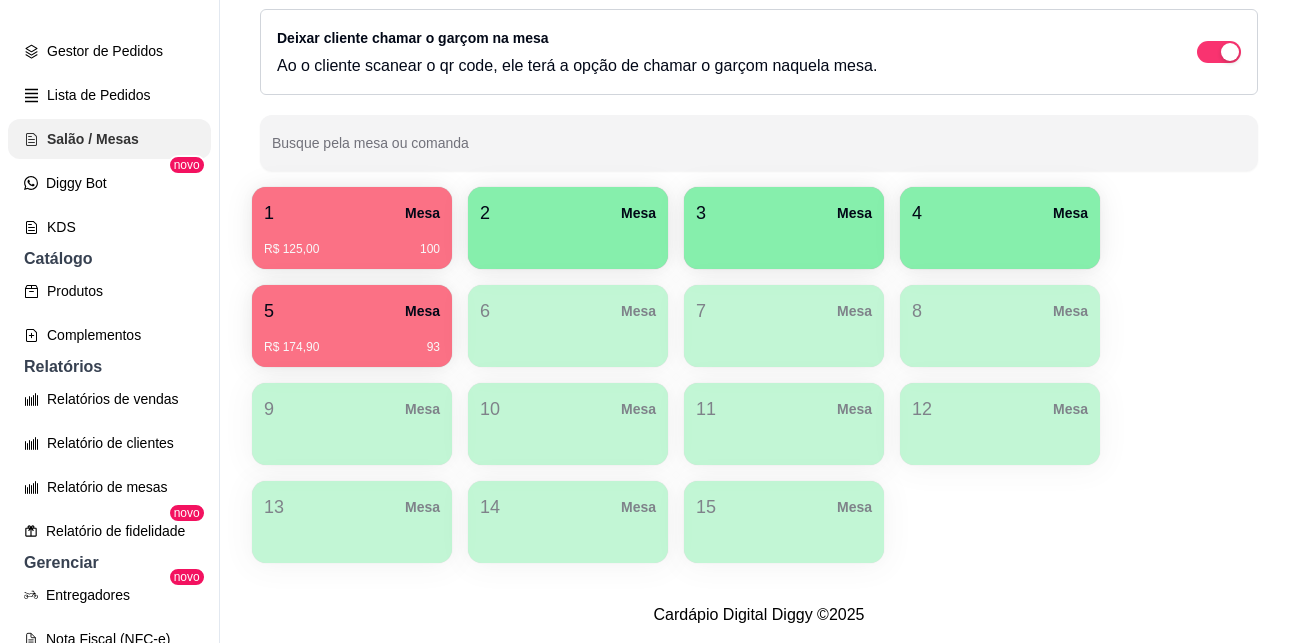 scroll, scrollTop: 0, scrollLeft: 0, axis: both 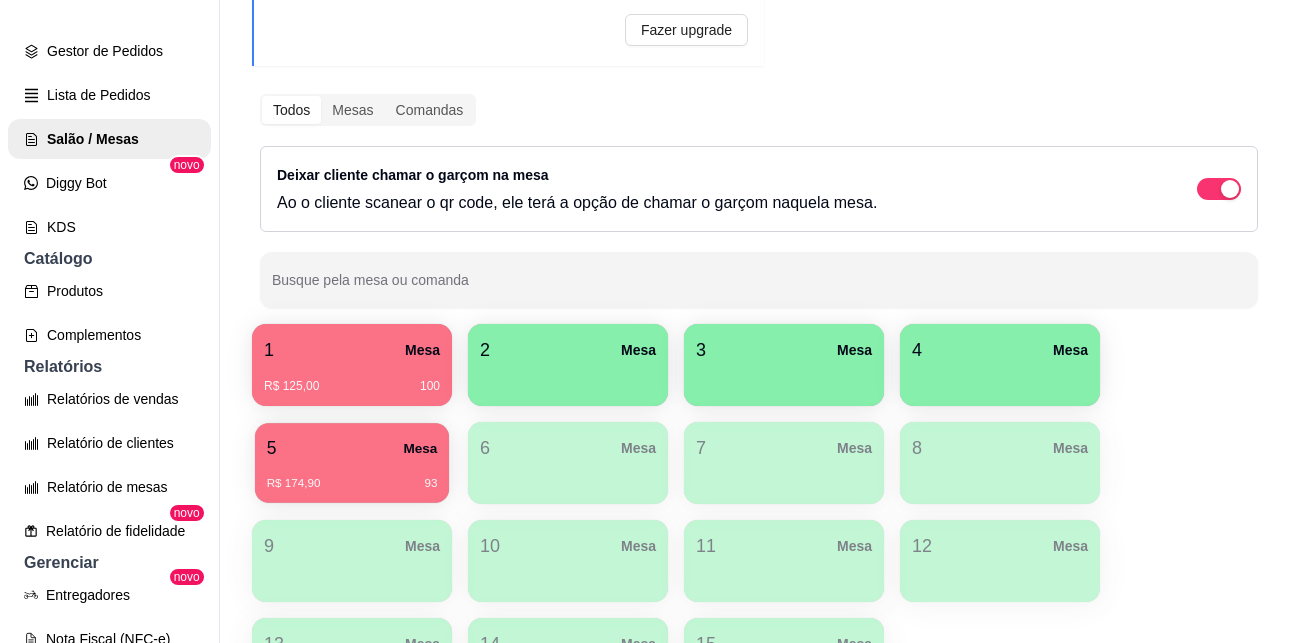 click on "5 Mesa" at bounding box center (352, 448) 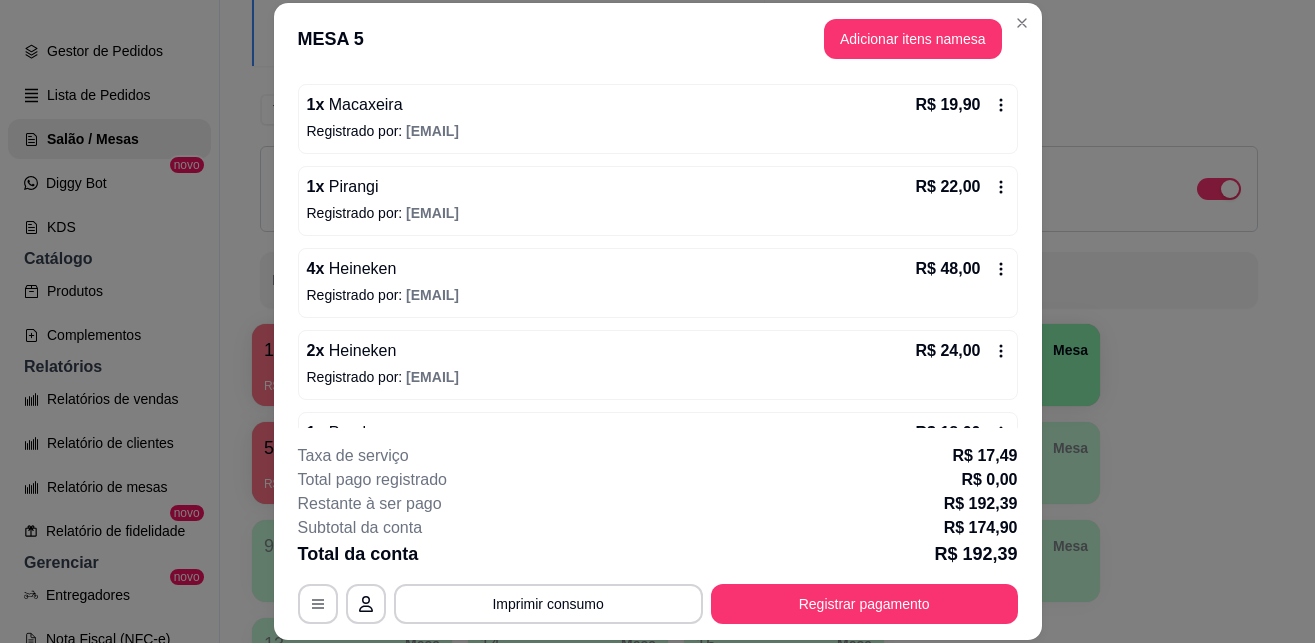 scroll, scrollTop: 0, scrollLeft: 0, axis: both 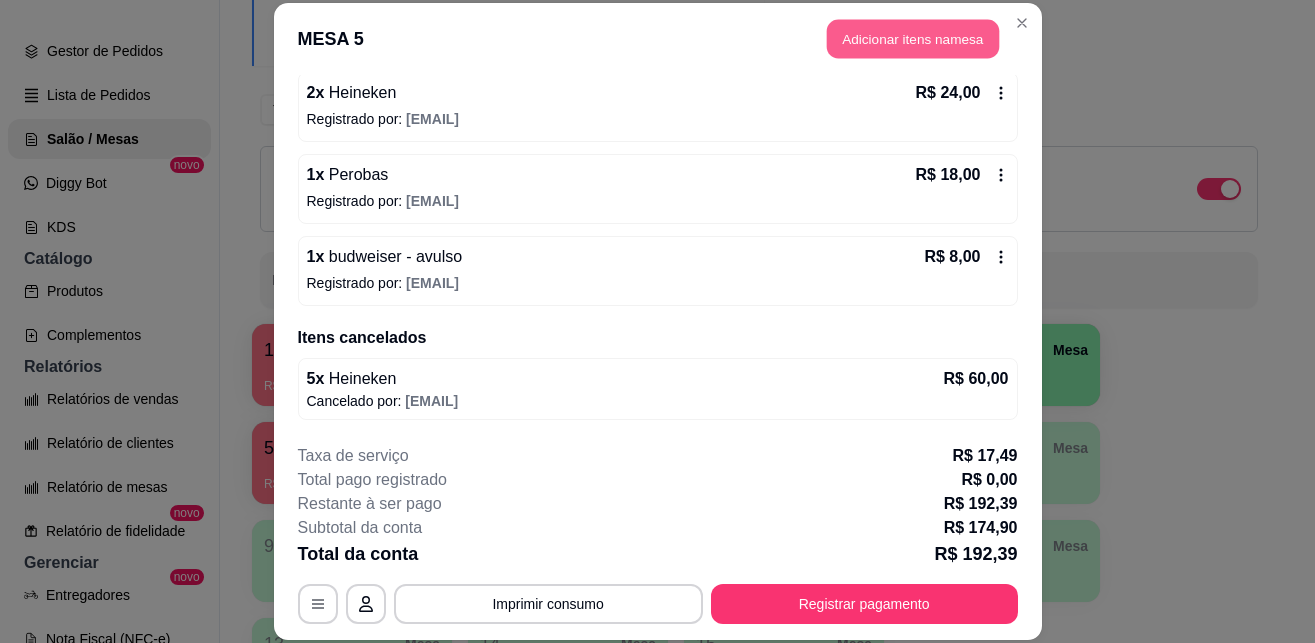 click on "Adicionar itens na  mesa" at bounding box center [913, 39] 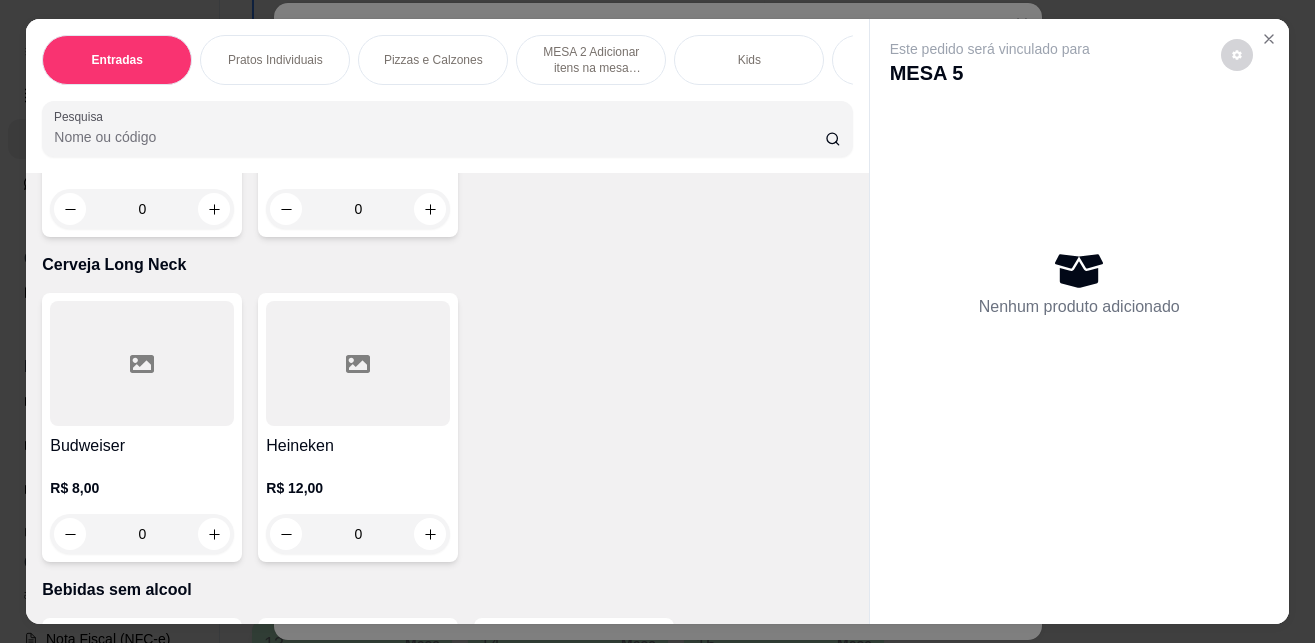 scroll, scrollTop: 4389, scrollLeft: 0, axis: vertical 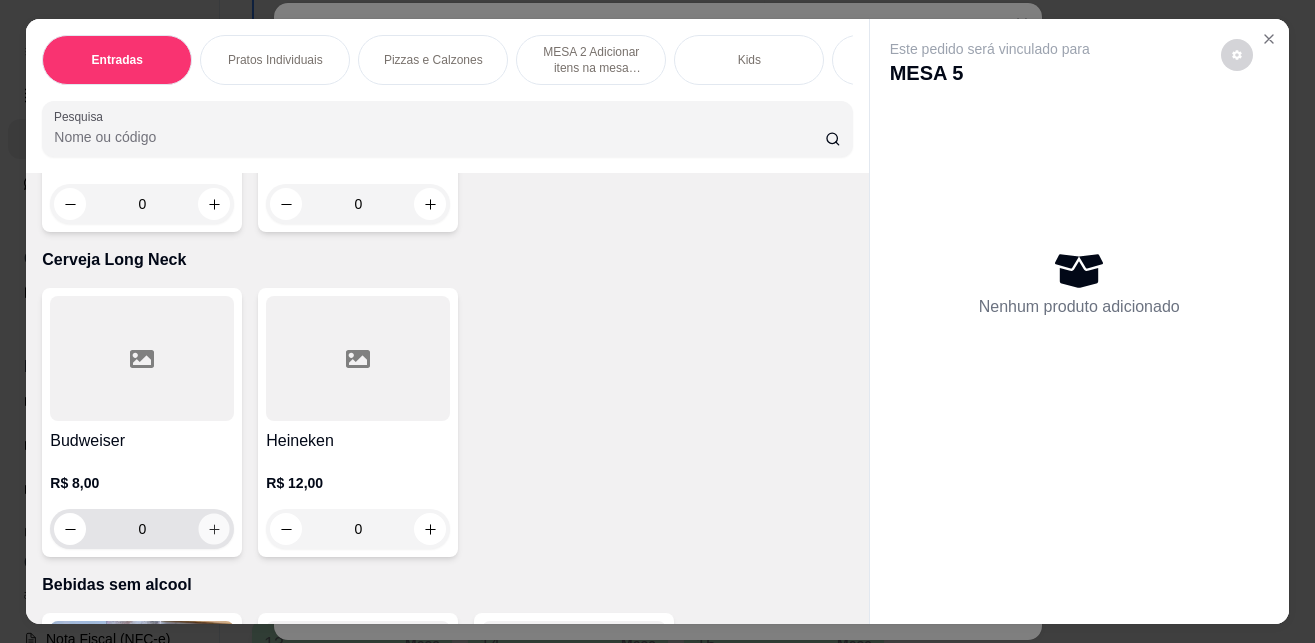 click 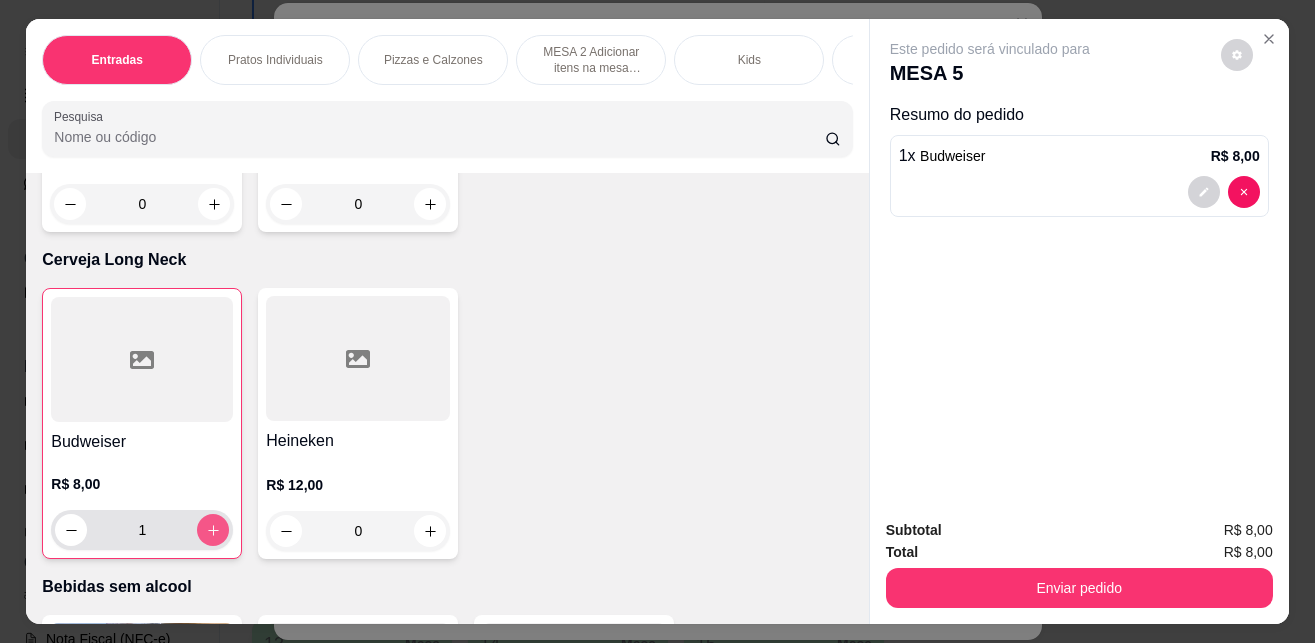 scroll, scrollTop: 4390, scrollLeft: 0, axis: vertical 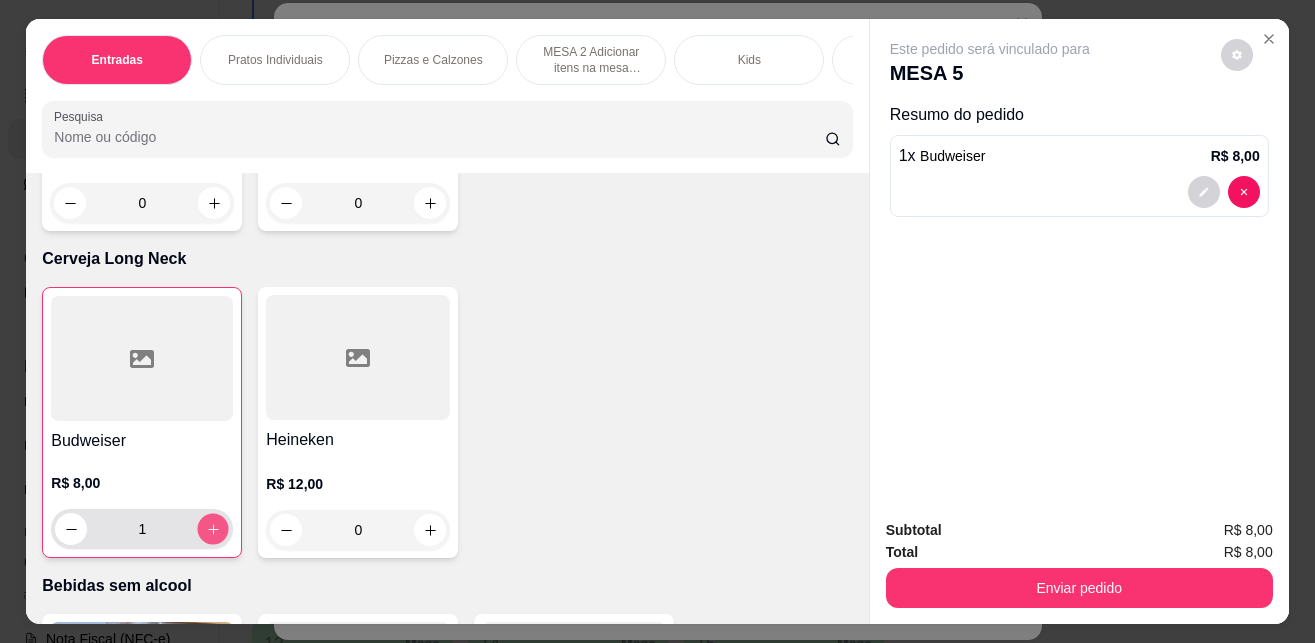 click 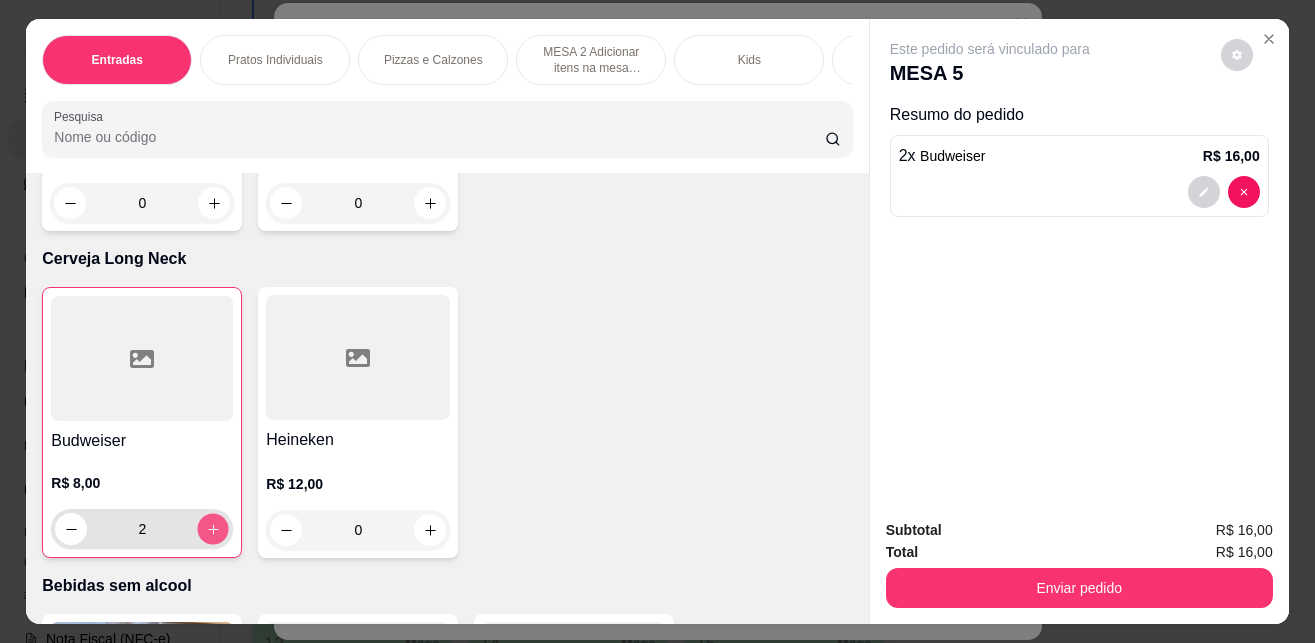 click 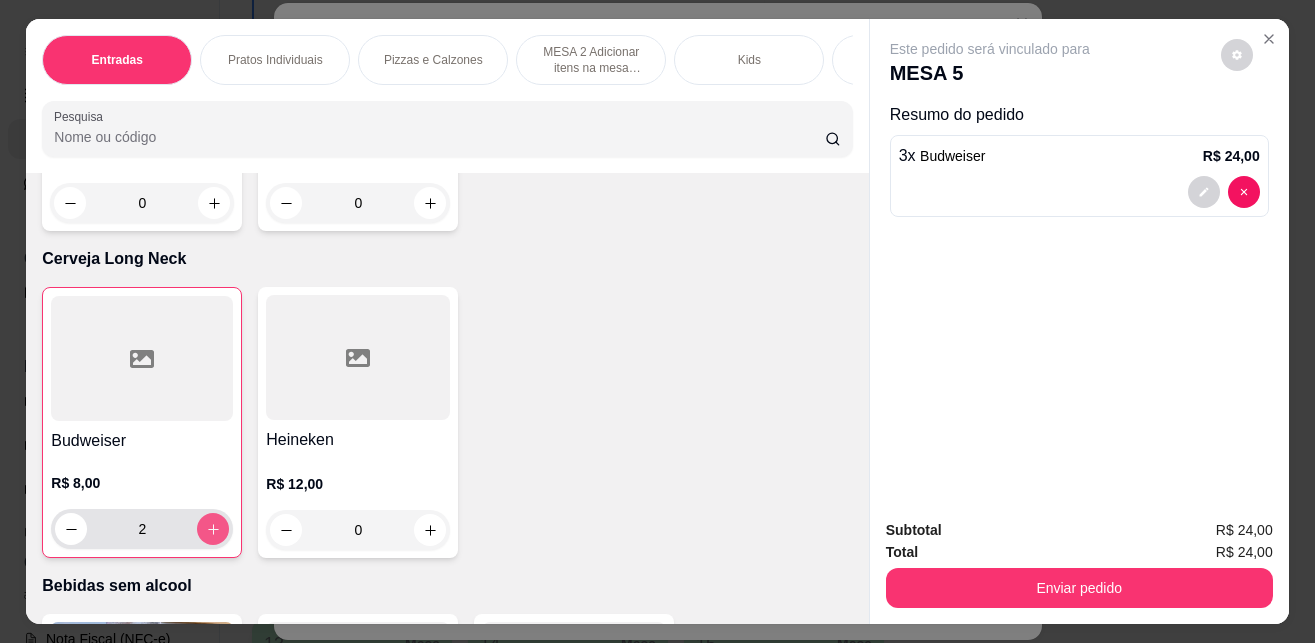 type on "3" 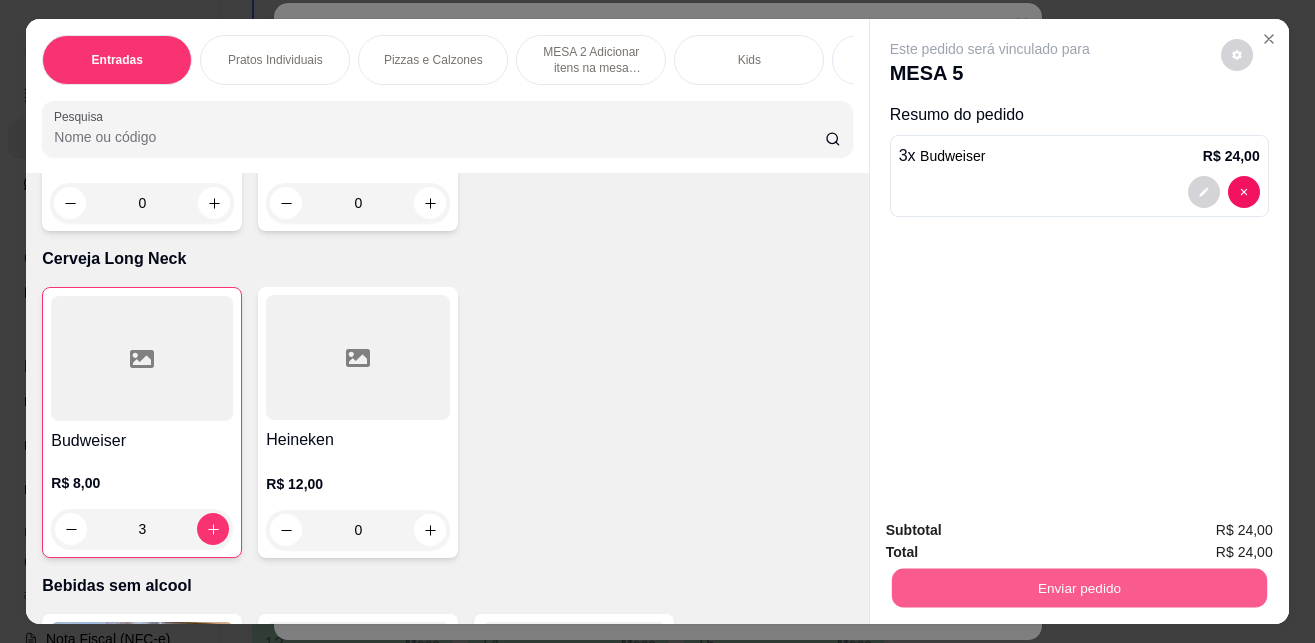 click on "Enviar pedido" at bounding box center (1078, 587) 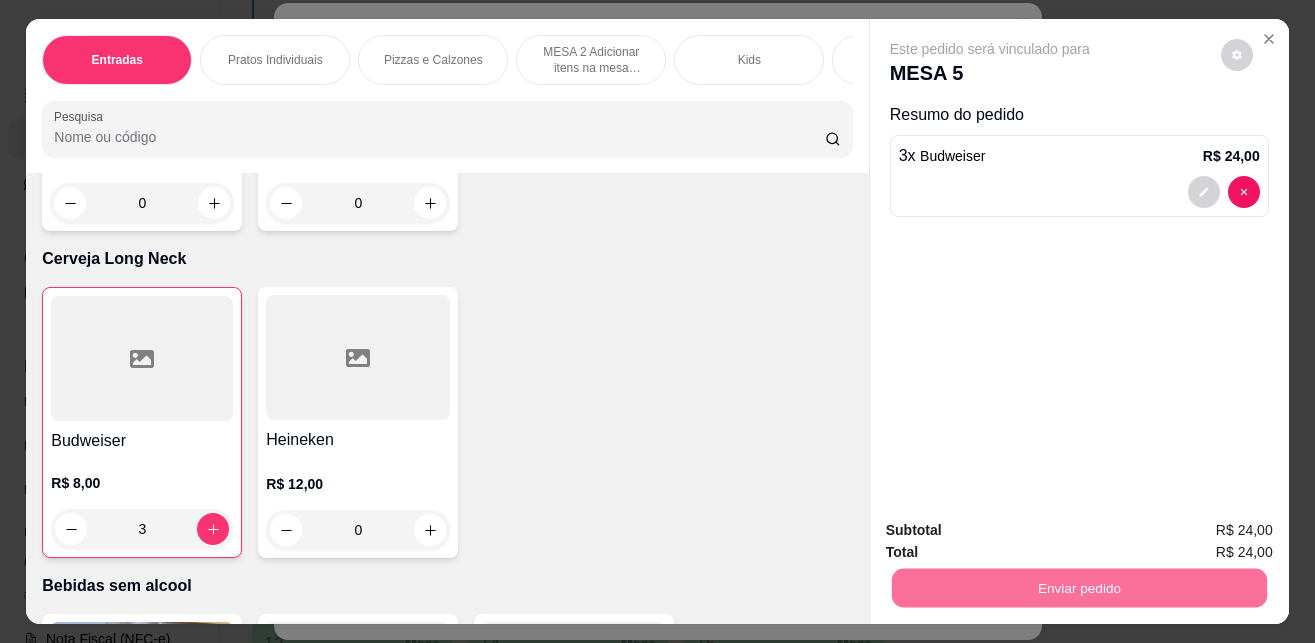 click on "Não registrar e enviar pedido" at bounding box center [1012, 529] 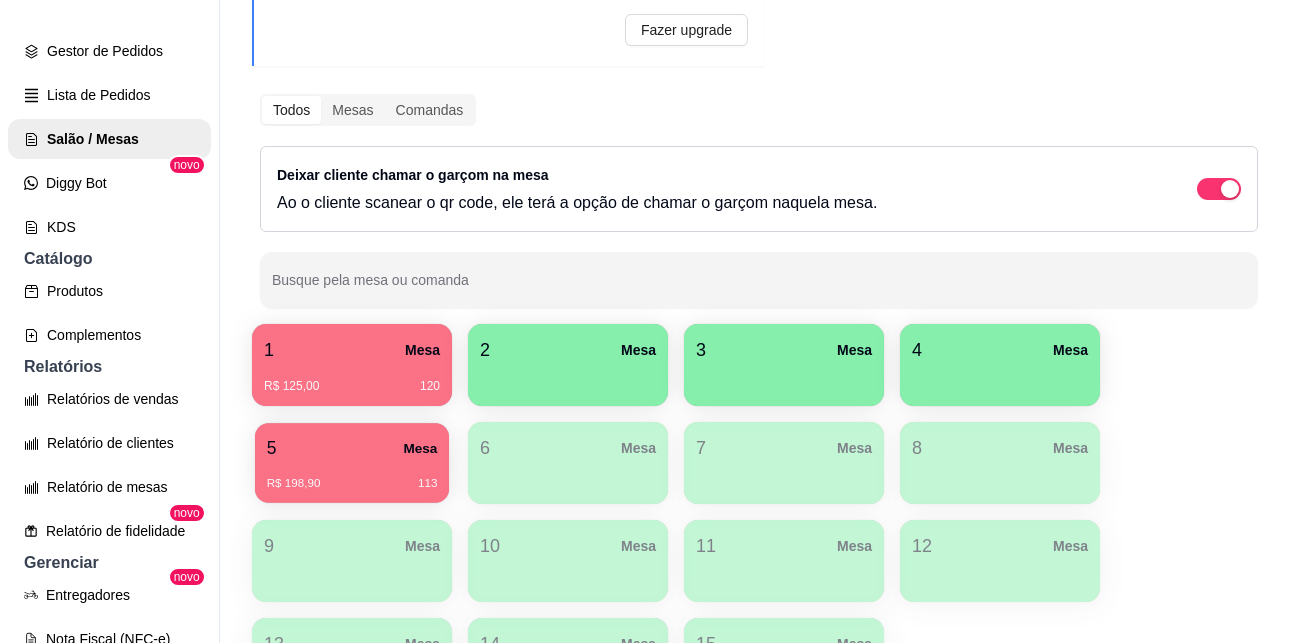 click on "5 Mesa" at bounding box center (352, 448) 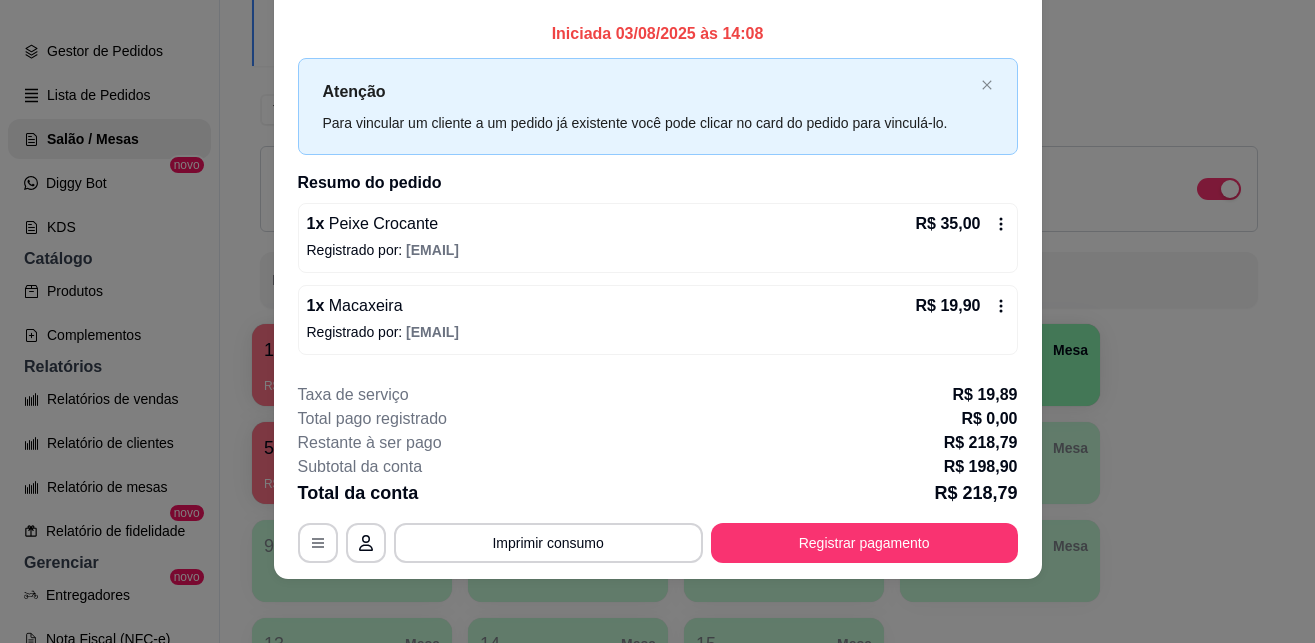 scroll, scrollTop: 0, scrollLeft: 0, axis: both 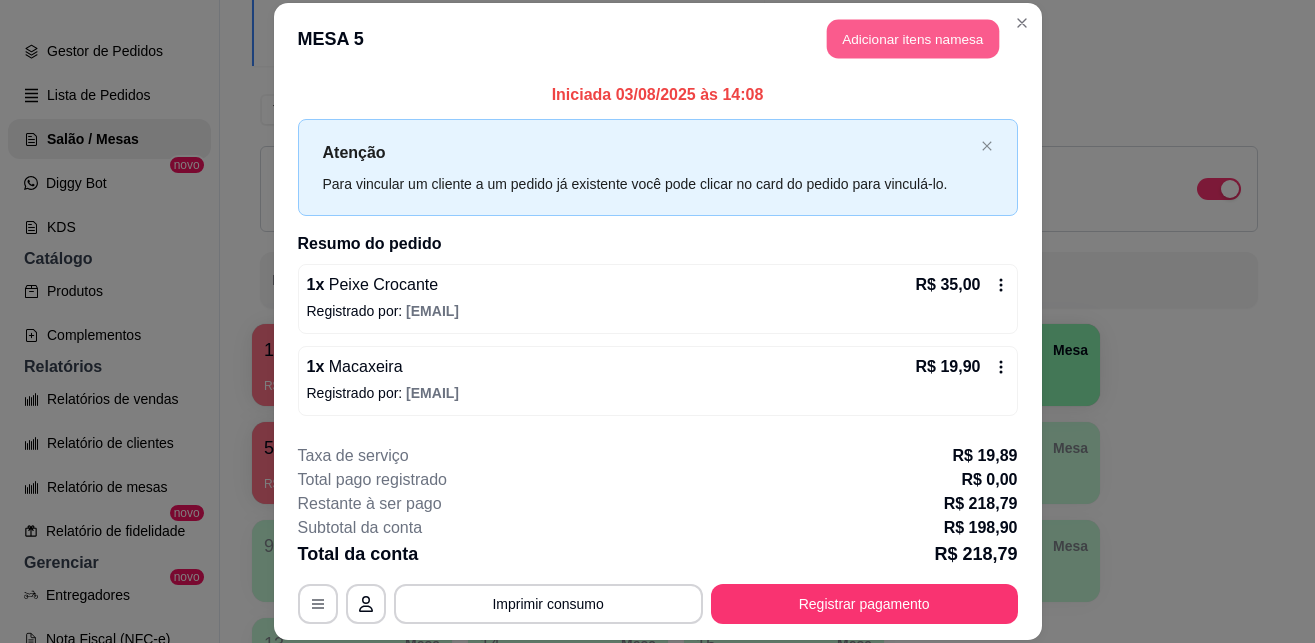 click on "Adicionar itens na  mesa" at bounding box center (913, 39) 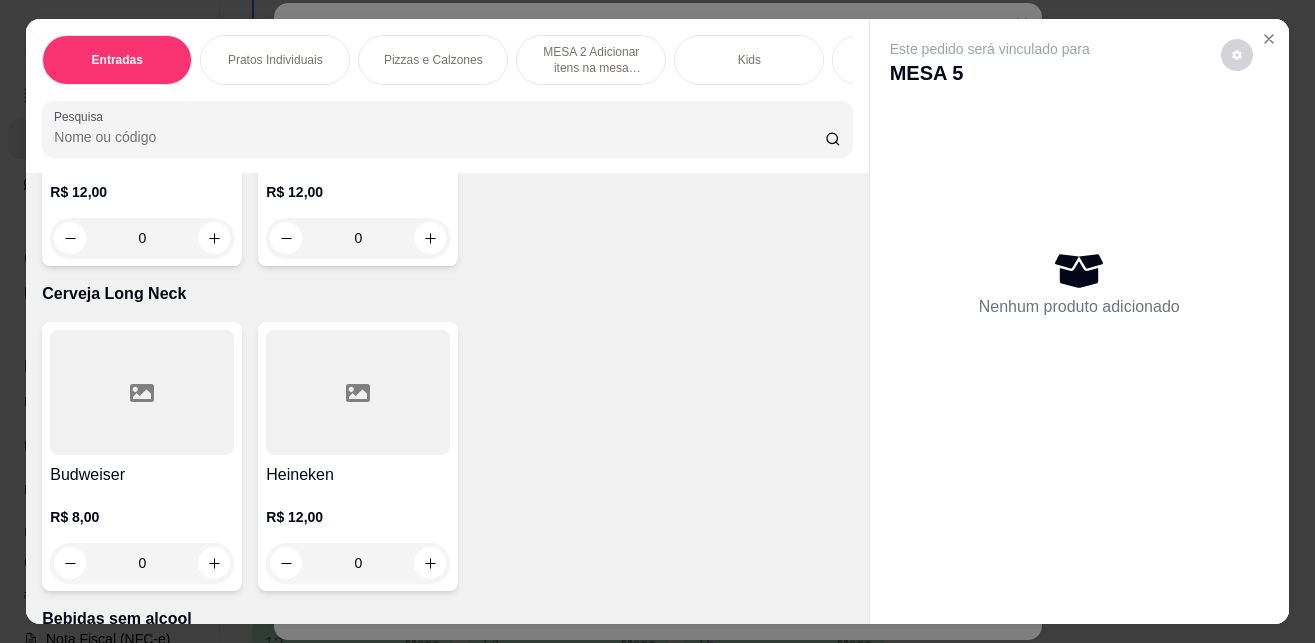 scroll, scrollTop: 4275, scrollLeft: 0, axis: vertical 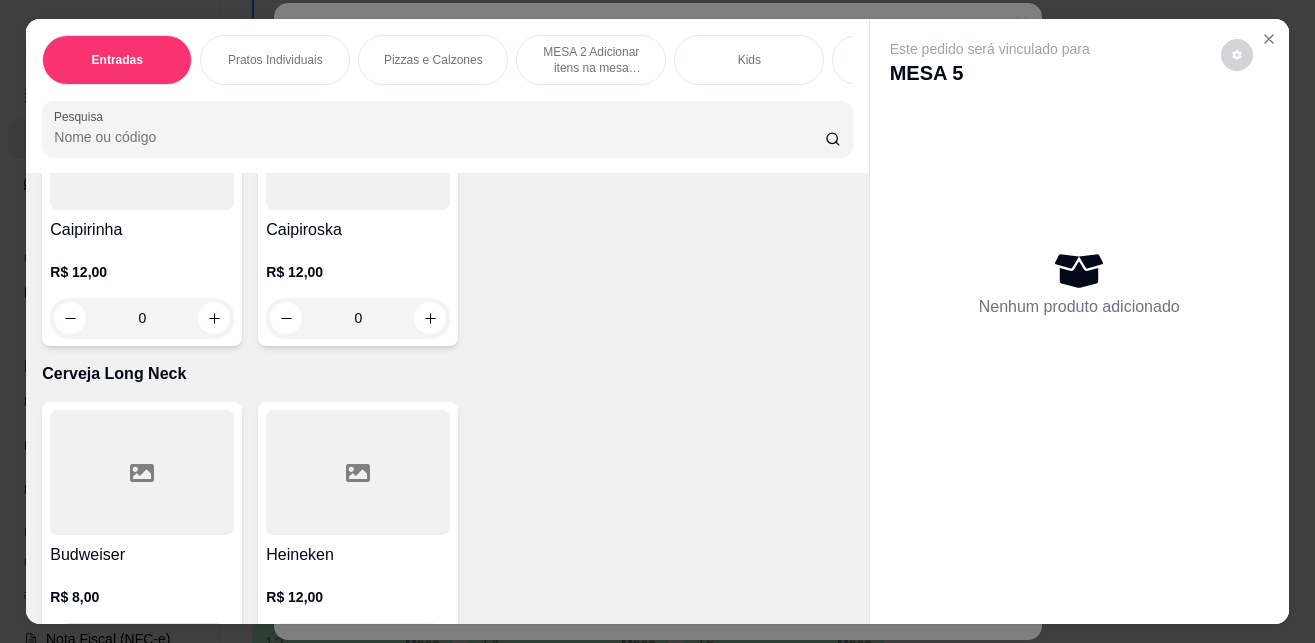 click 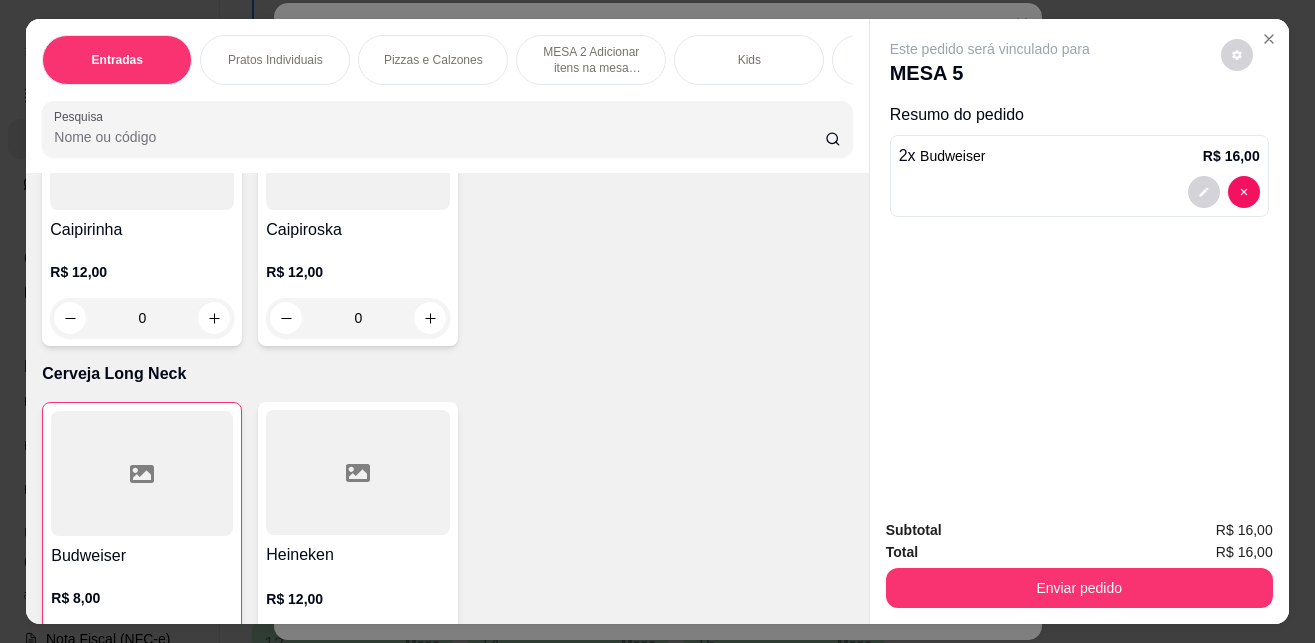 type on "2" 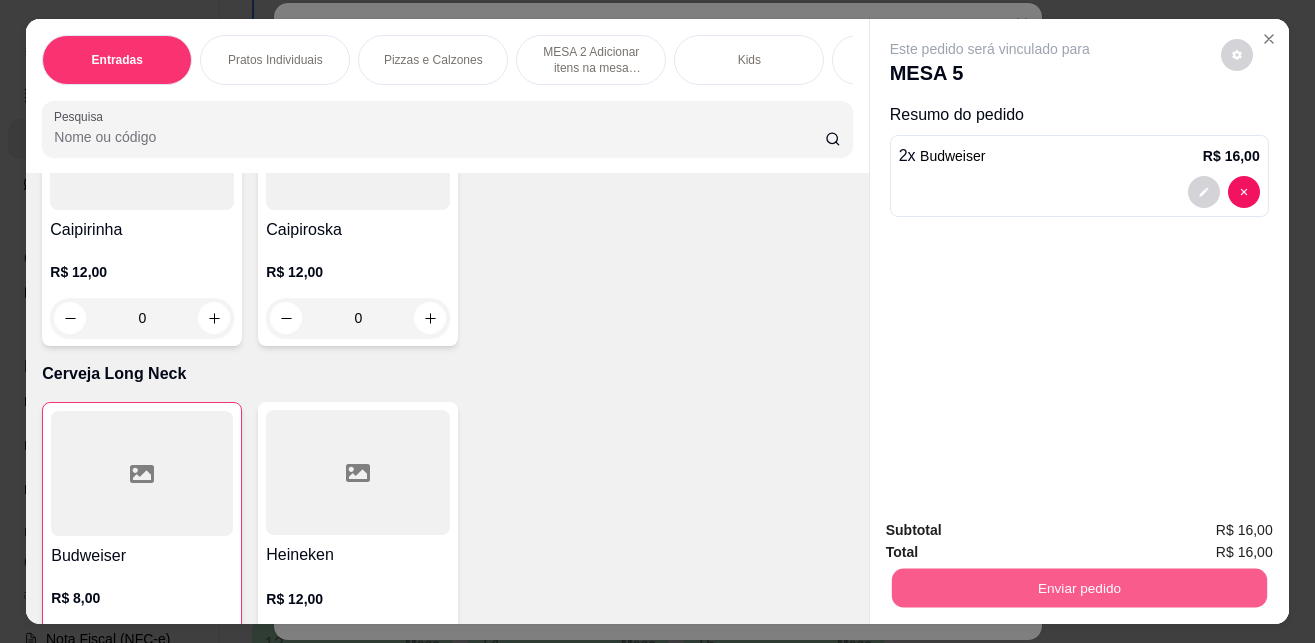 click on "Enviar pedido" at bounding box center [1078, 587] 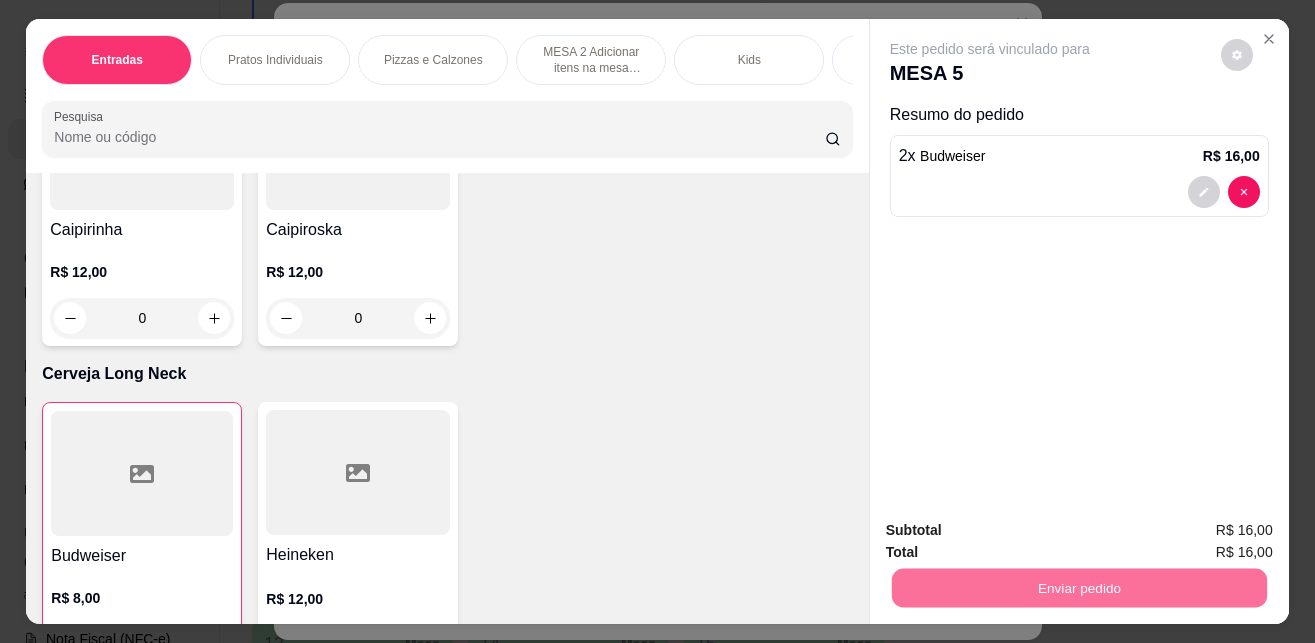 click on "Não registrar e enviar pedido" at bounding box center [1012, 530] 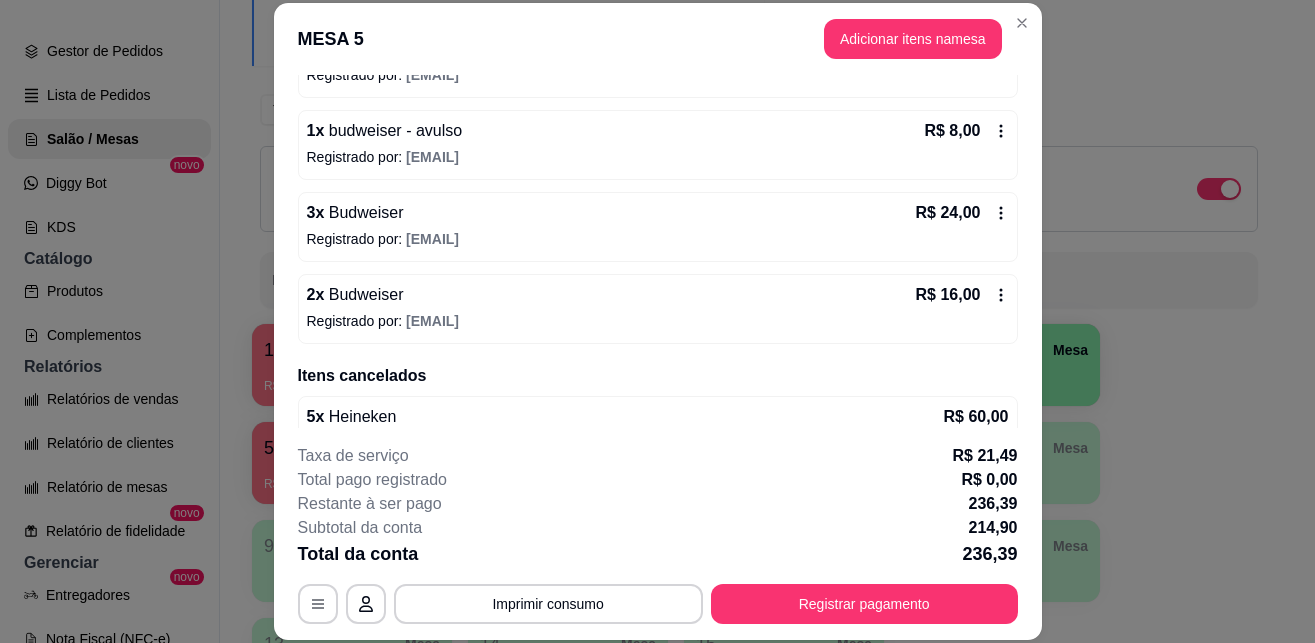 scroll, scrollTop: 684, scrollLeft: 0, axis: vertical 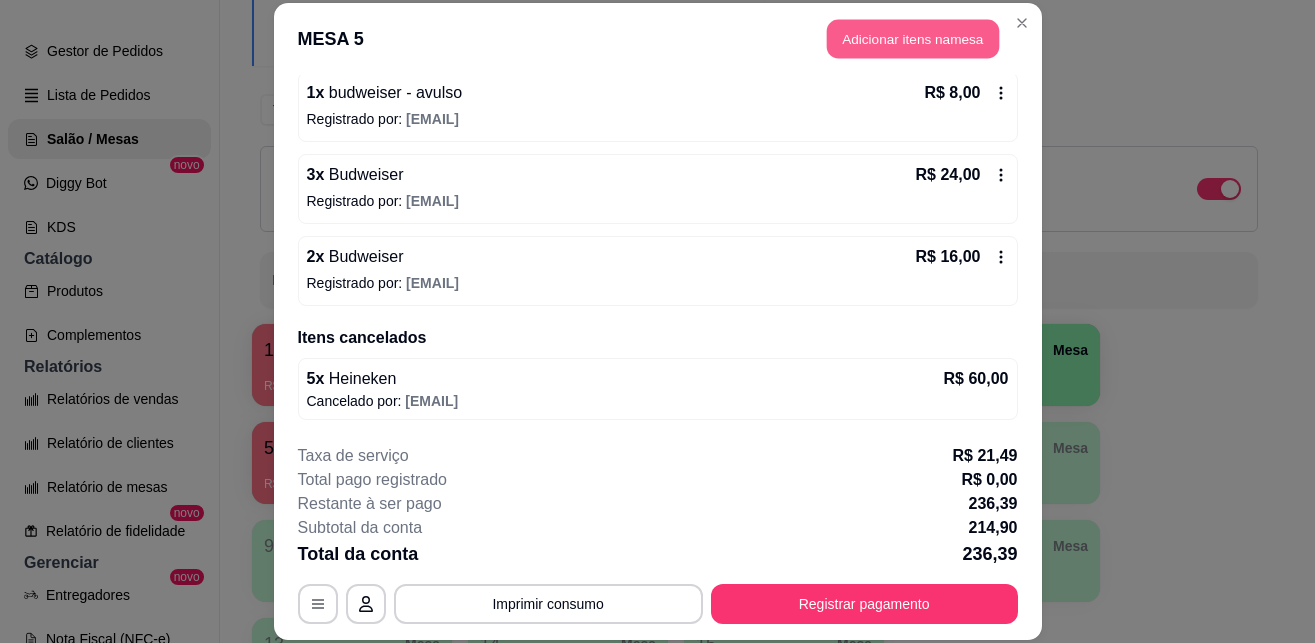 click on "Adicionar itens na  mesa" at bounding box center (913, 39) 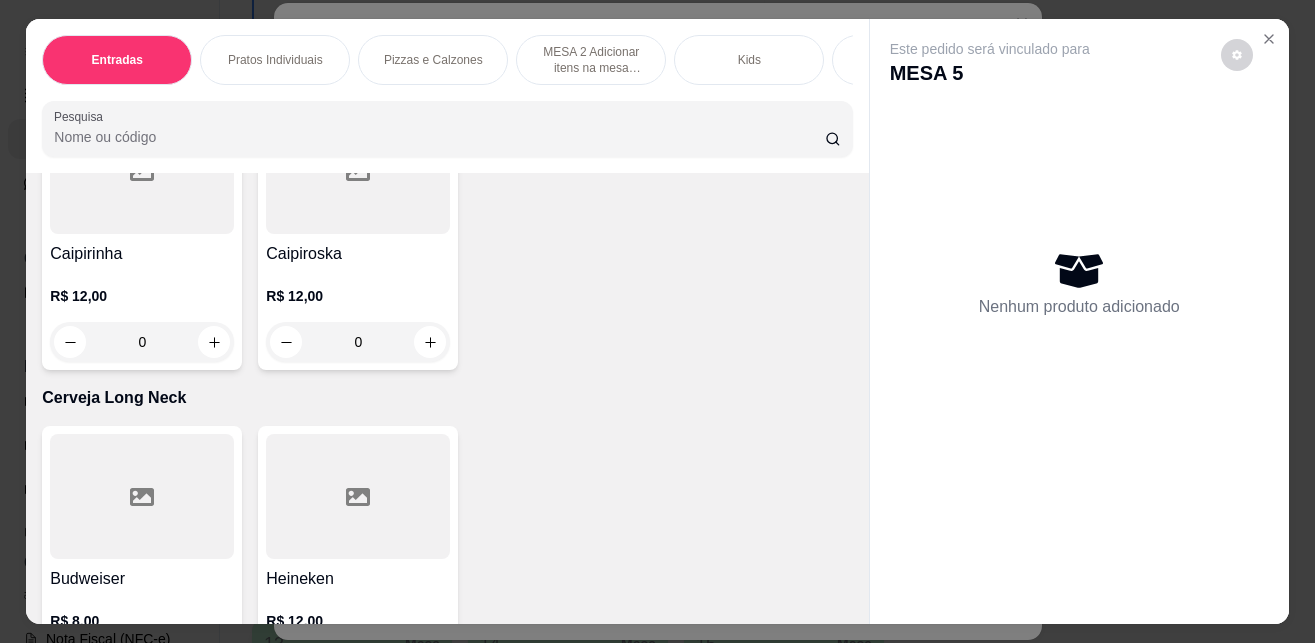 scroll, scrollTop: 4250, scrollLeft: 0, axis: vertical 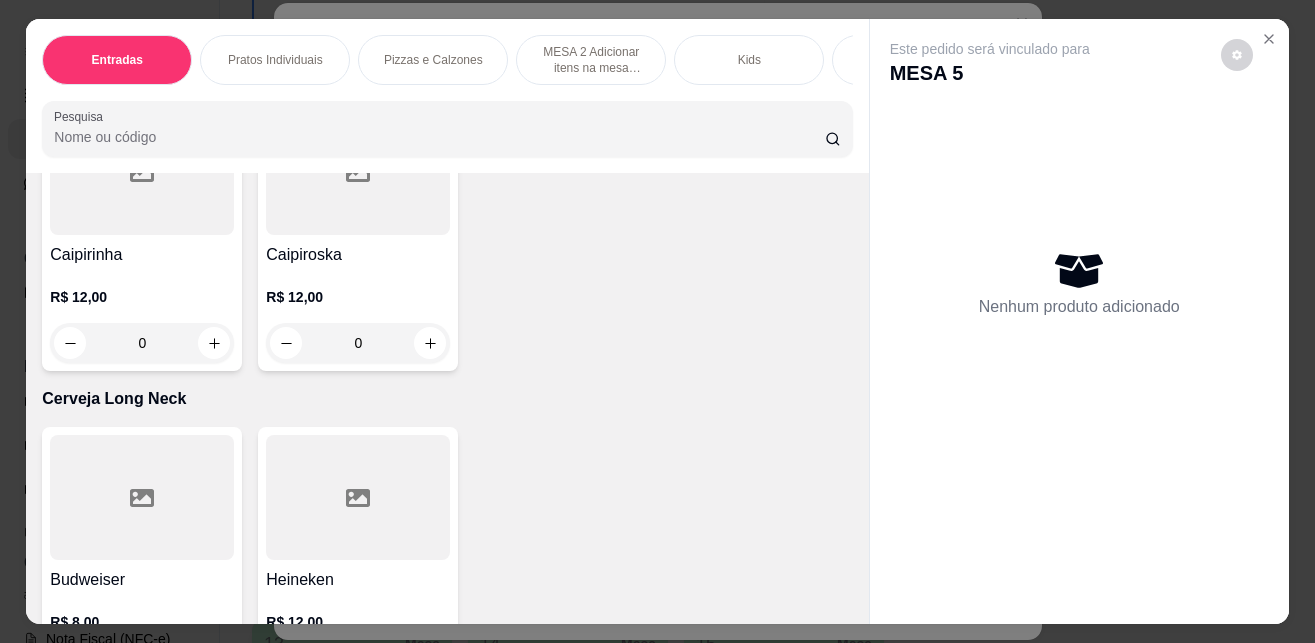 click 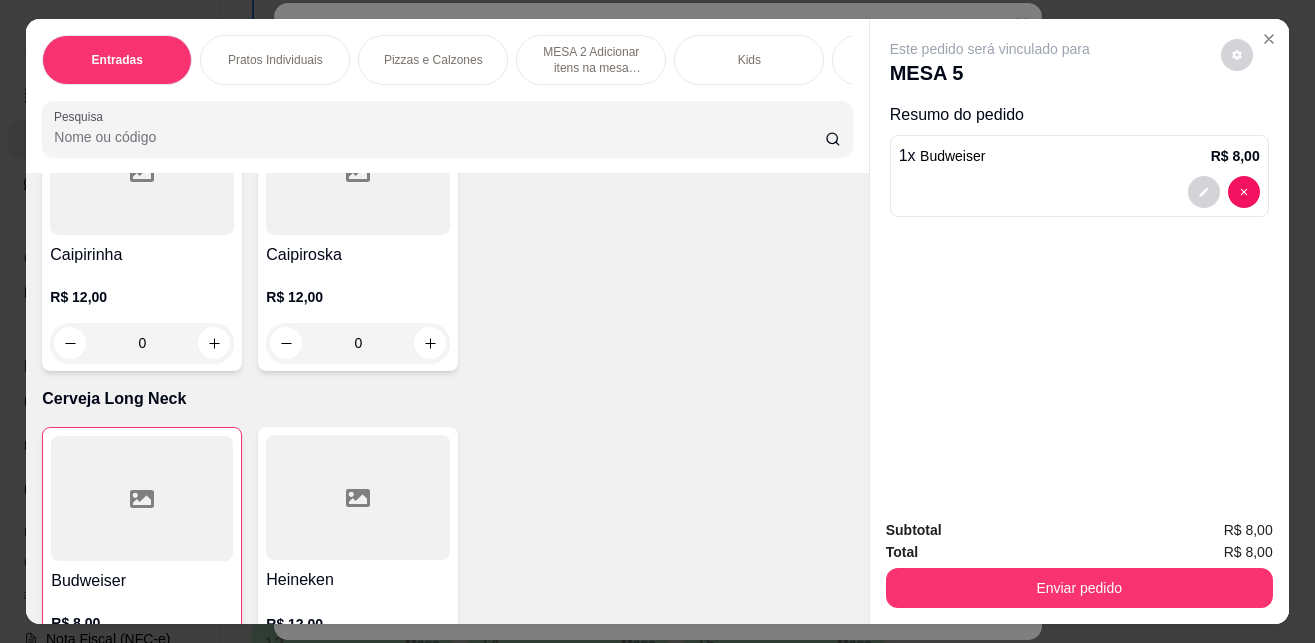 click 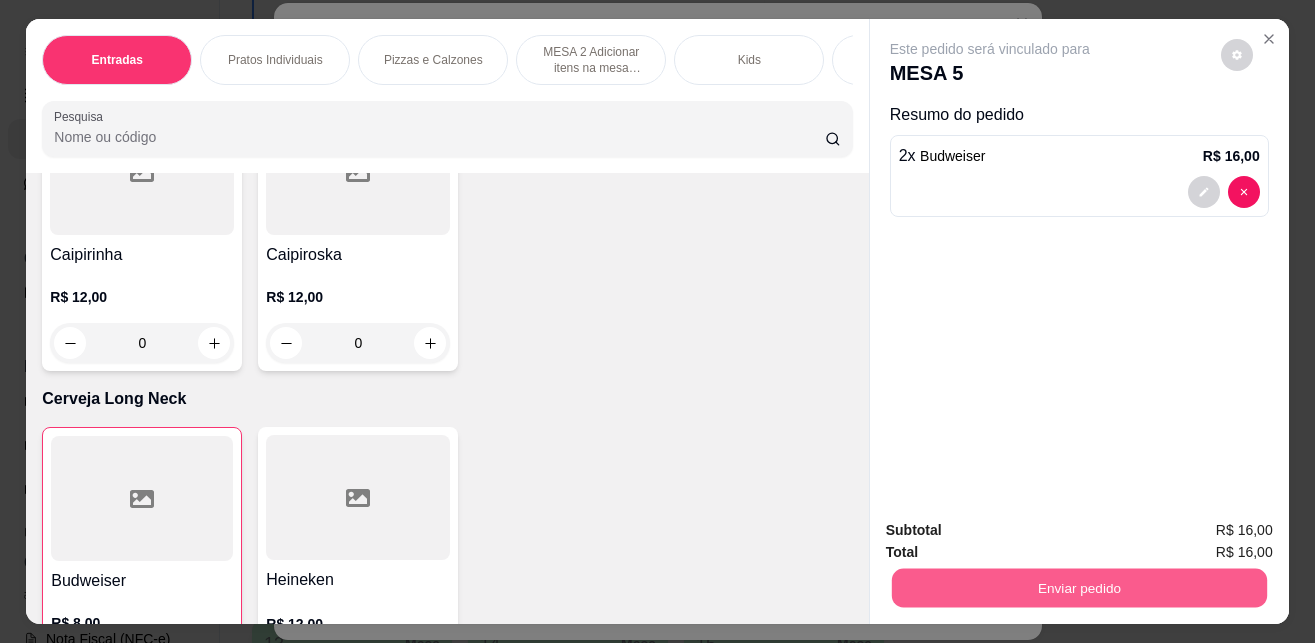 click on "Enviar pedido" at bounding box center [1078, 587] 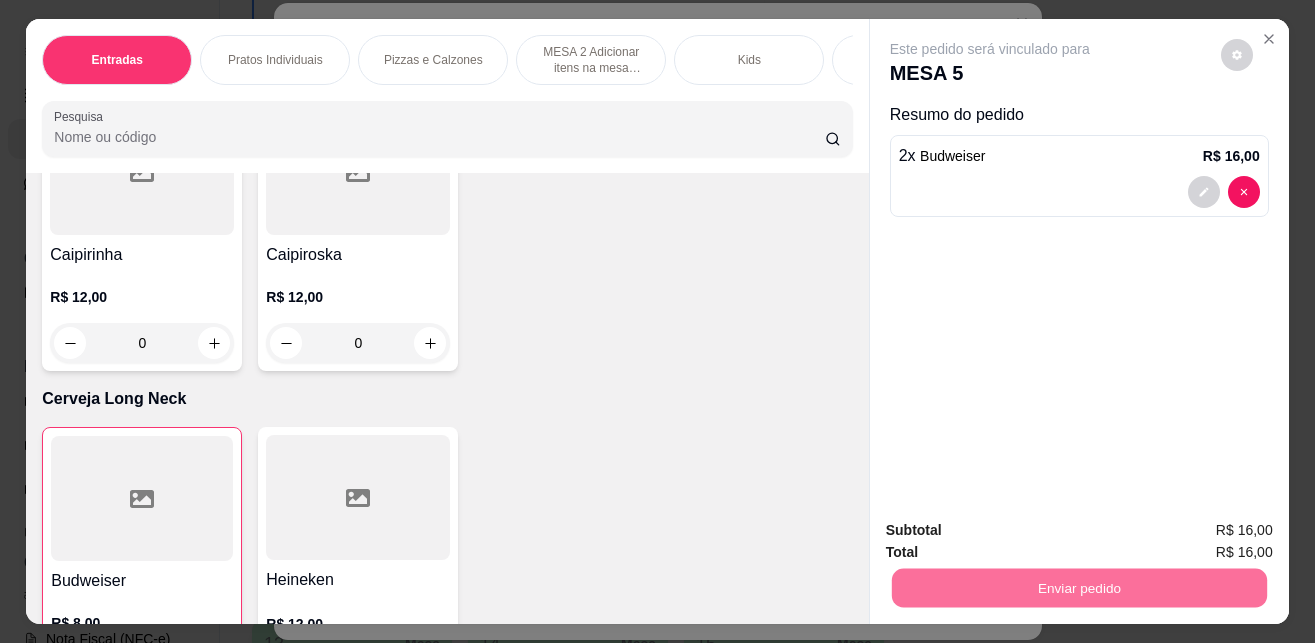 click on "Não registrar e enviar pedido" at bounding box center (1012, 529) 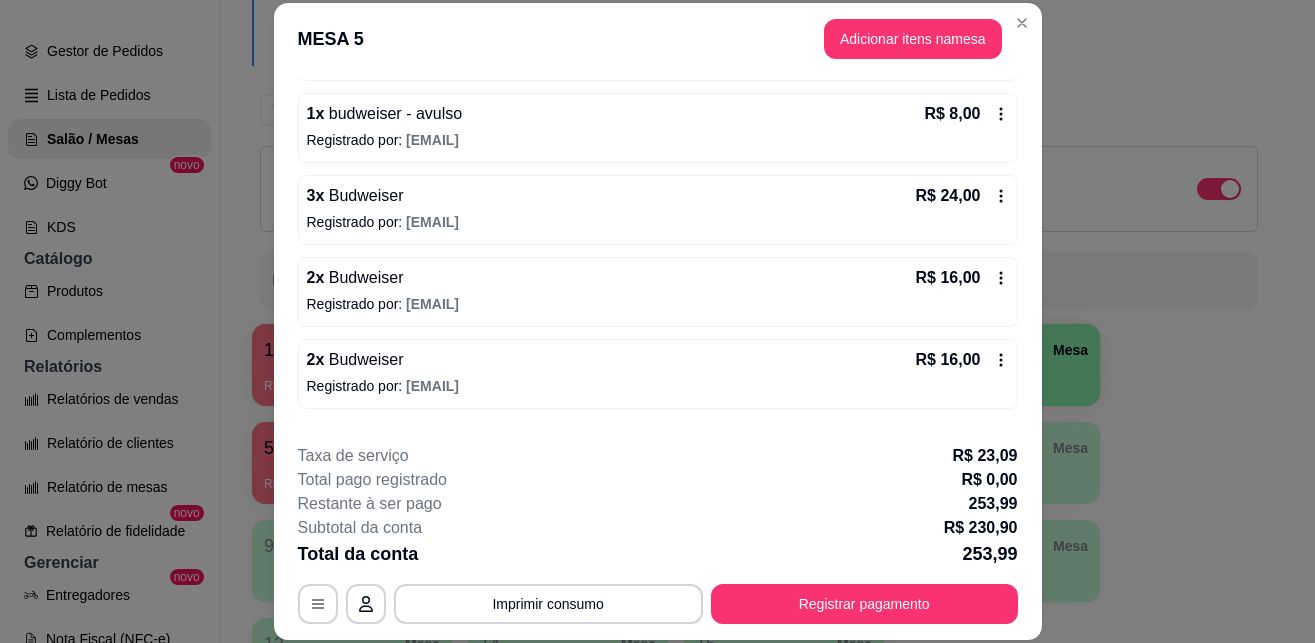 scroll, scrollTop: 766, scrollLeft: 0, axis: vertical 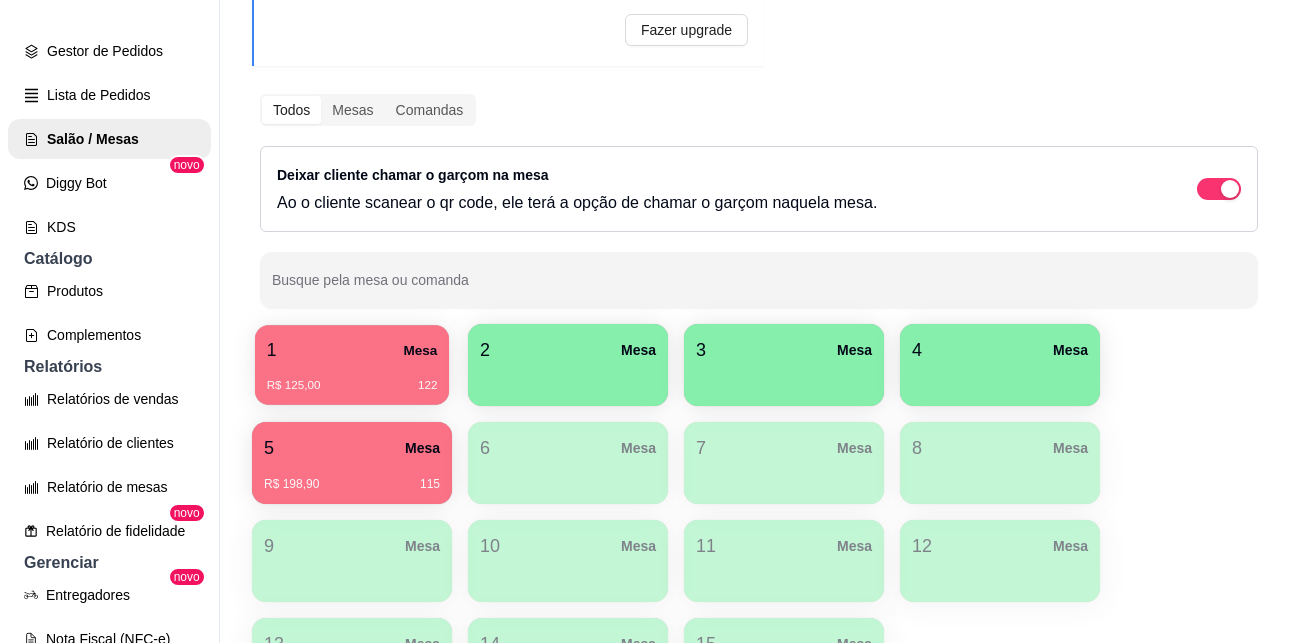 click on "1 Mesa" at bounding box center (352, 350) 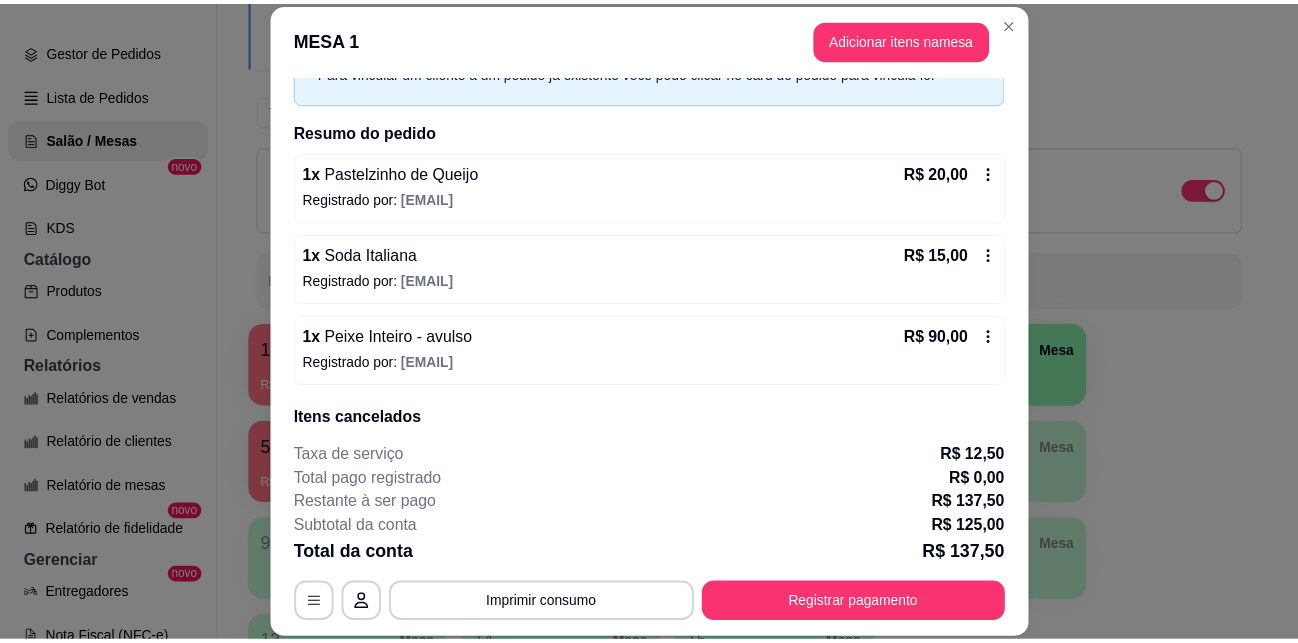 scroll, scrollTop: 115, scrollLeft: 0, axis: vertical 